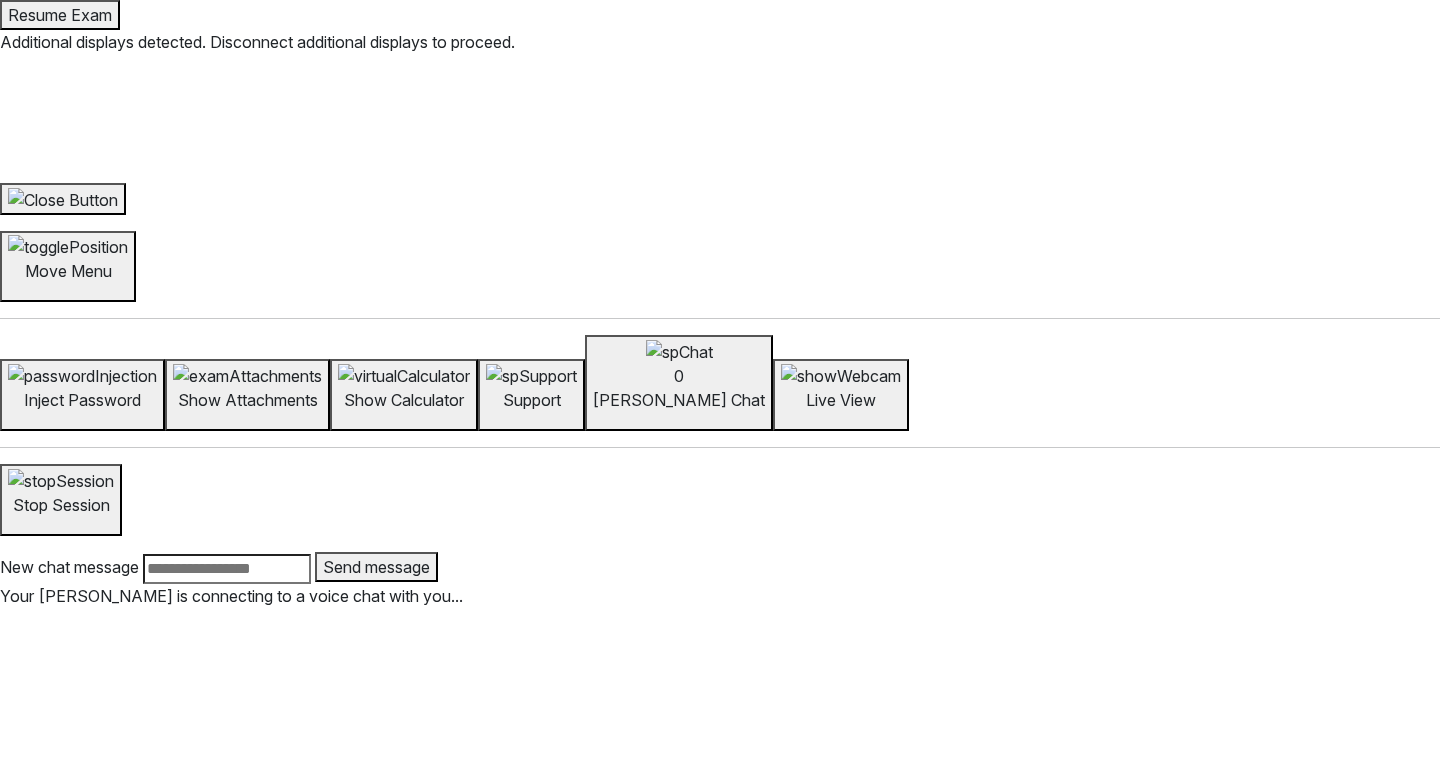 scroll, scrollTop: 0, scrollLeft: 0, axis: both 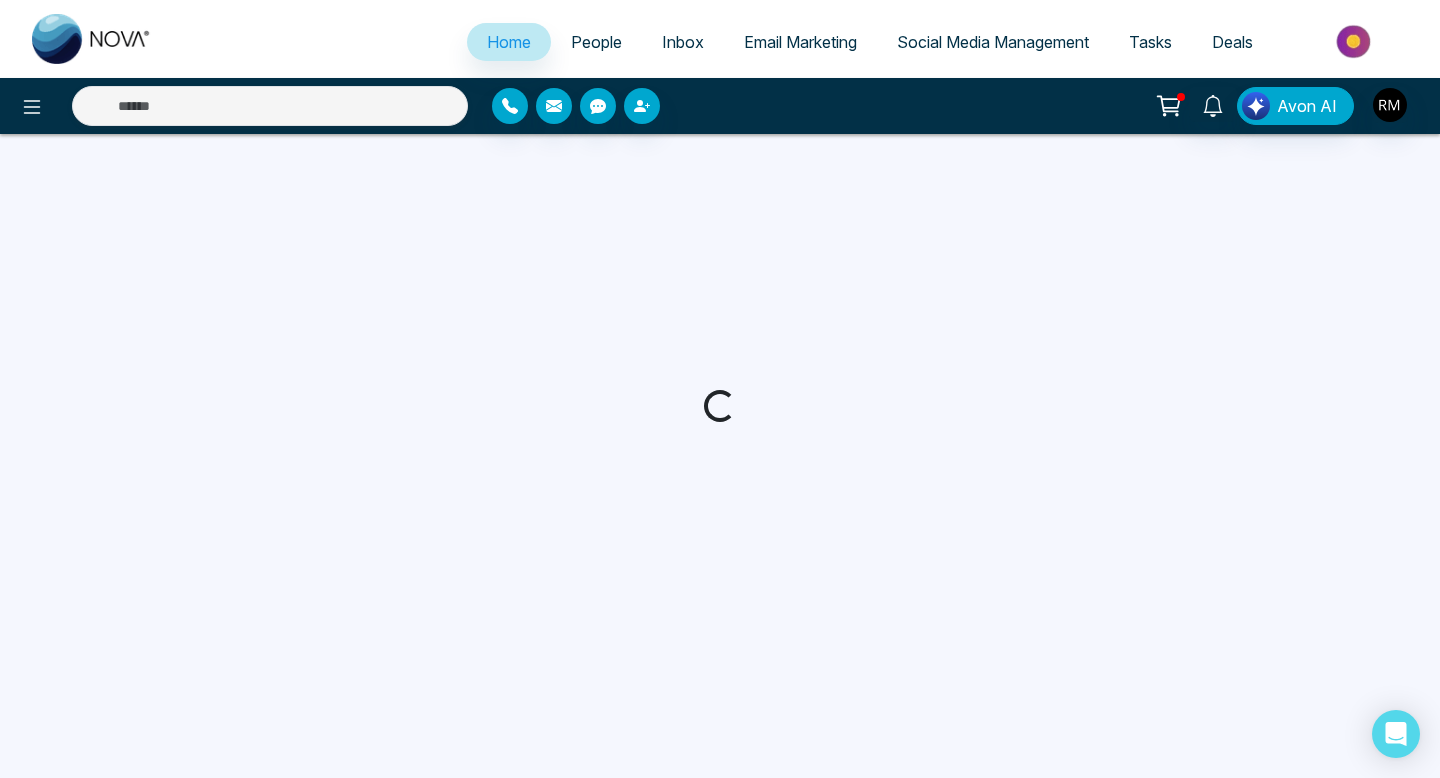 select on "*" 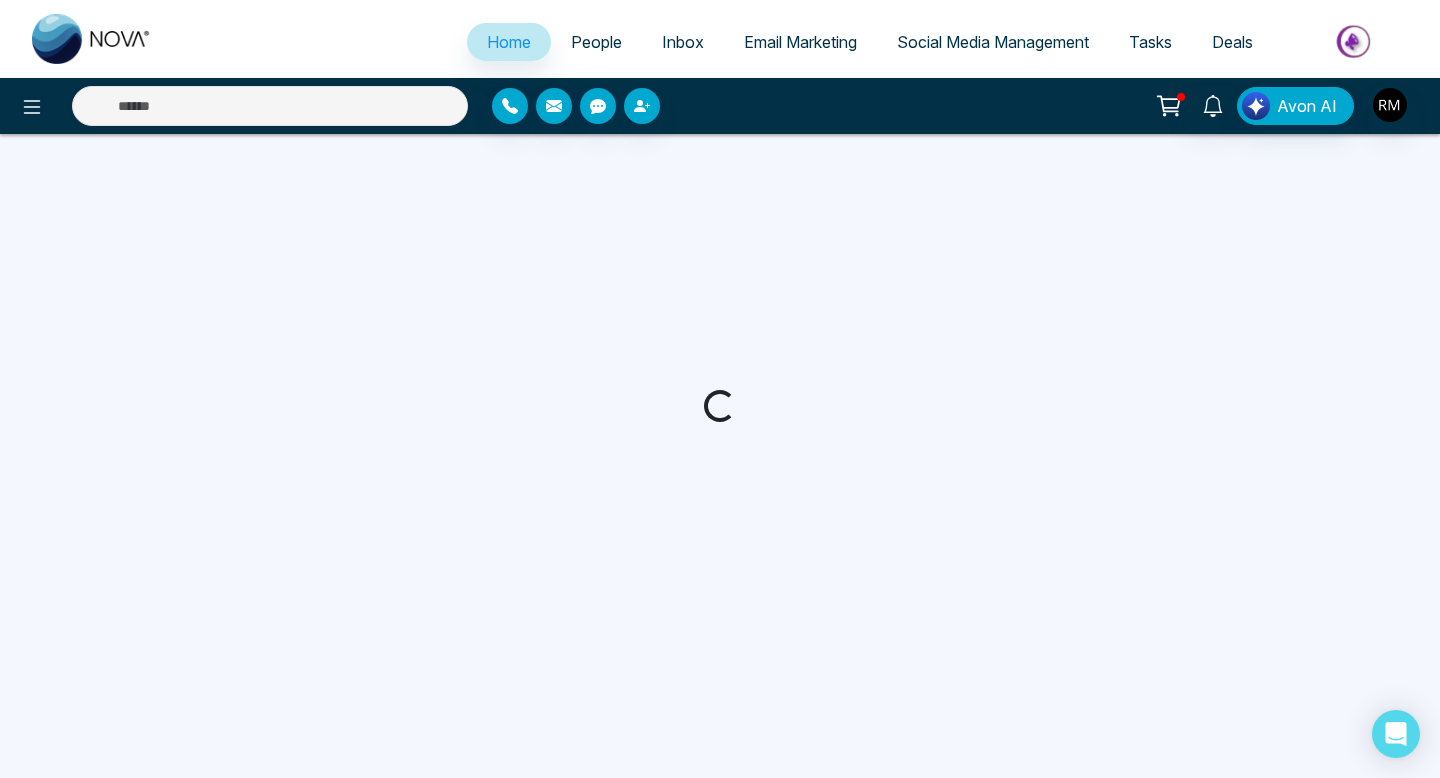 select on "*" 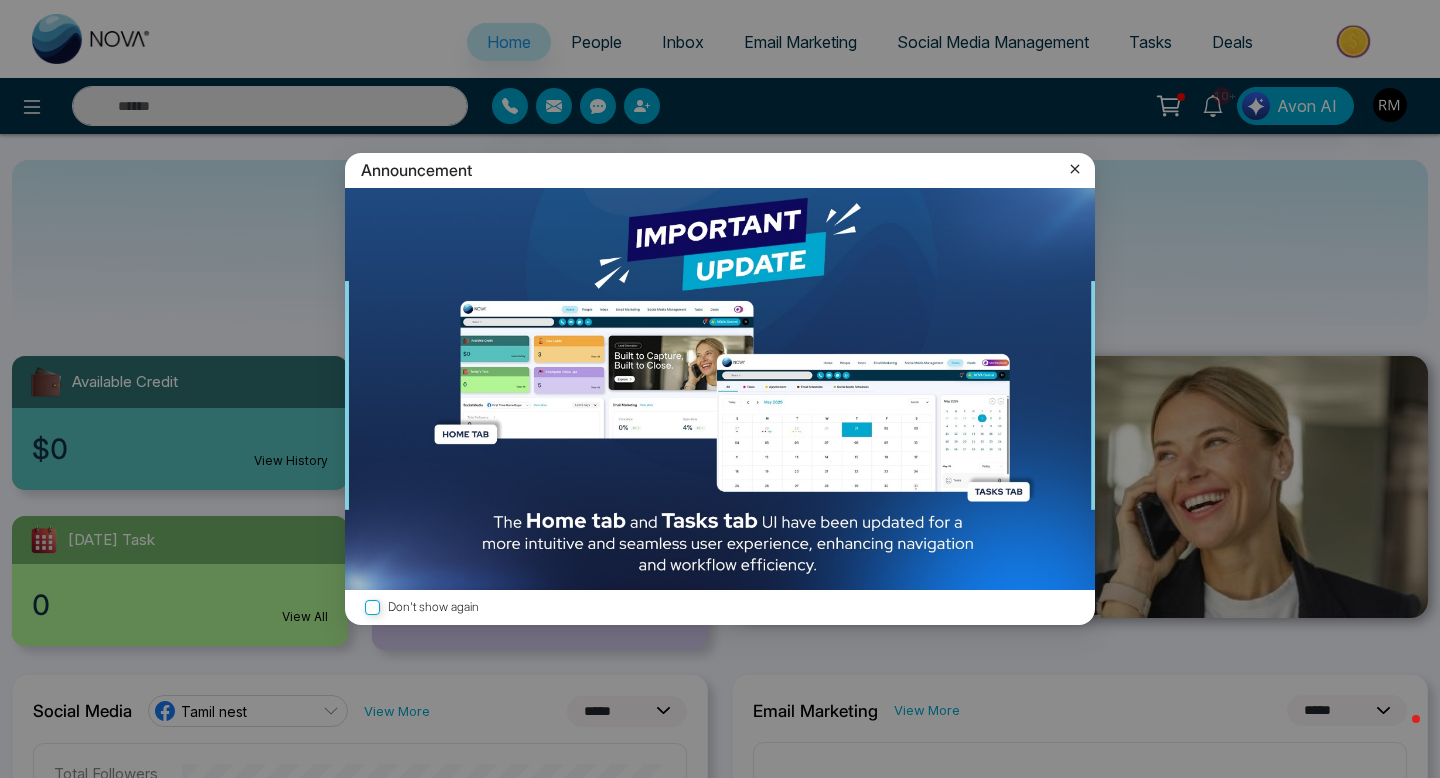 click 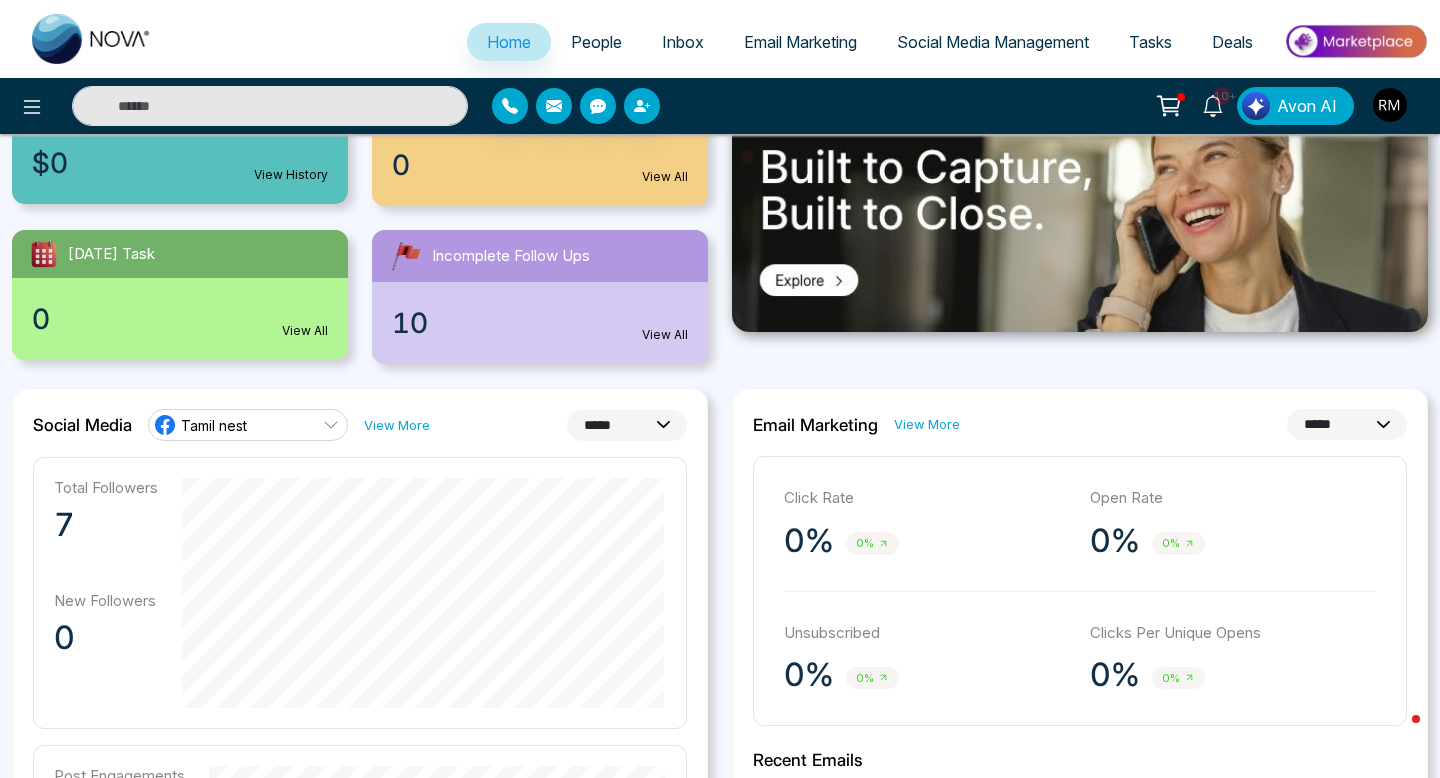 scroll, scrollTop: 0, scrollLeft: 0, axis: both 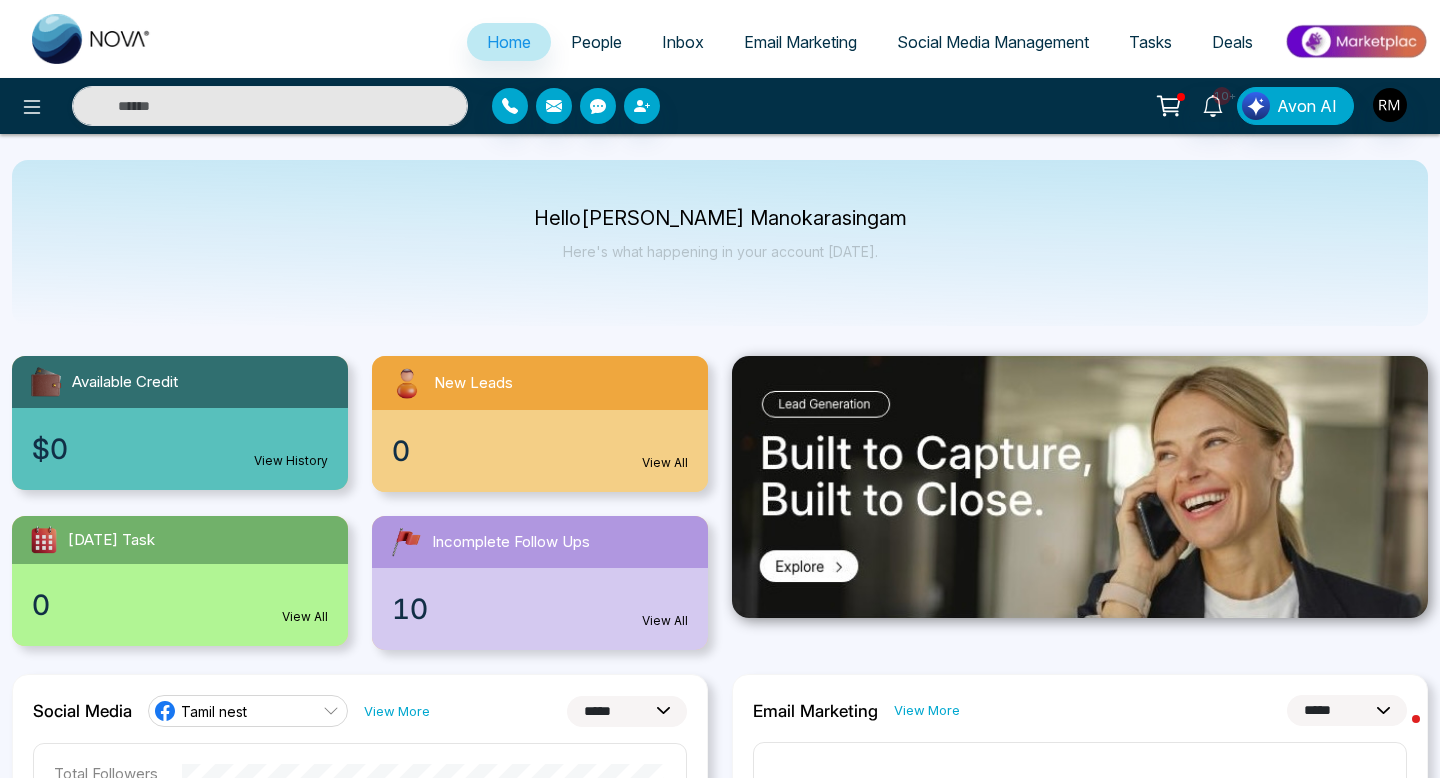 click on "People" at bounding box center [596, 42] 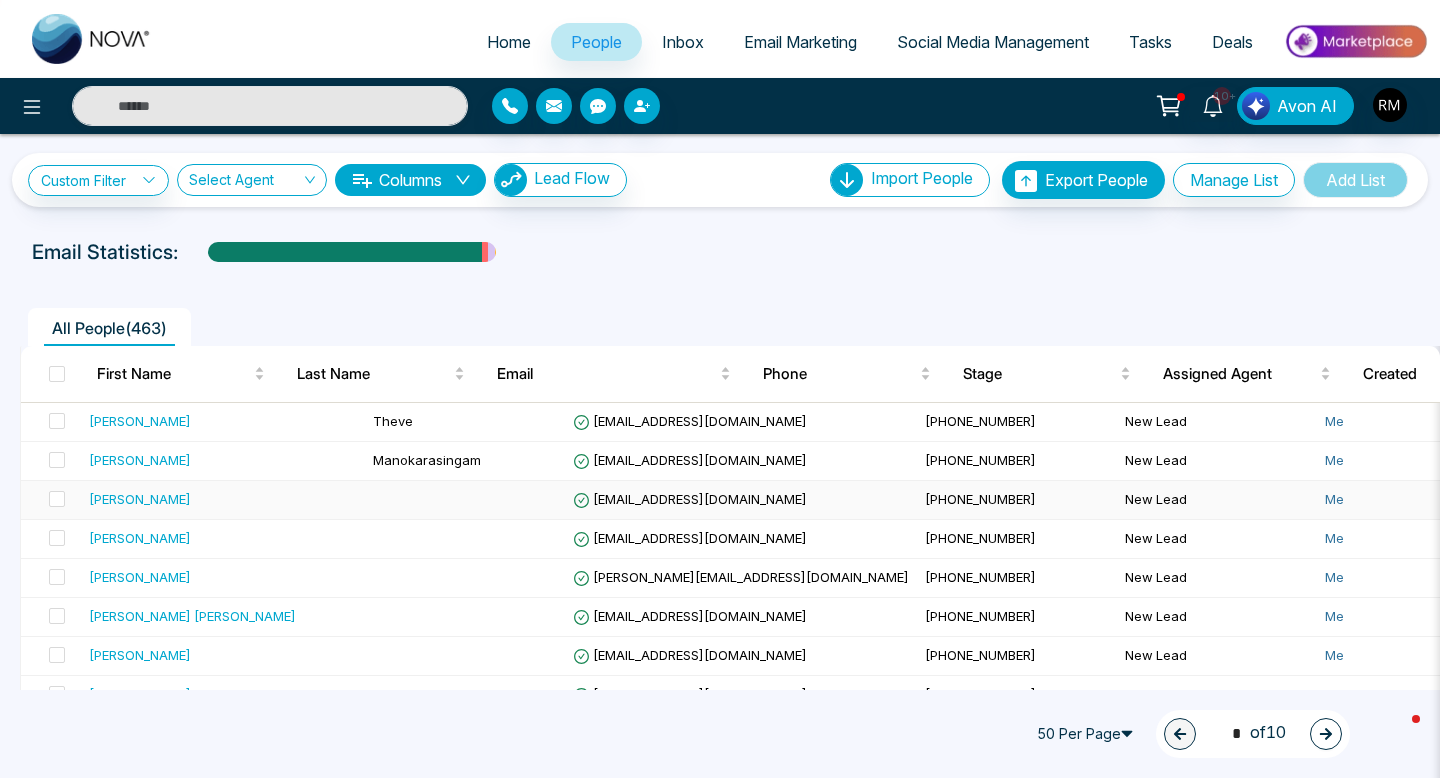scroll, scrollTop: 0, scrollLeft: 0, axis: both 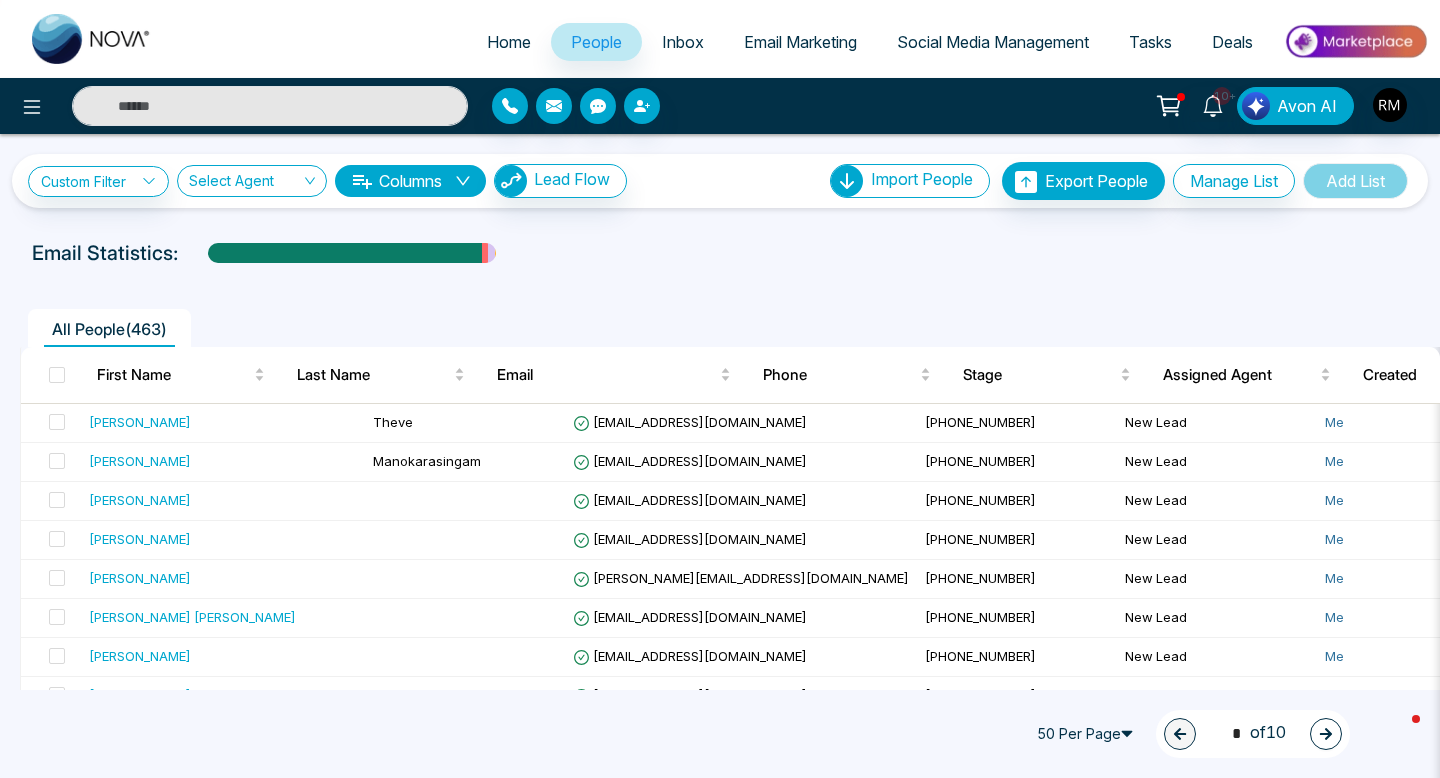 click on "Inbox" at bounding box center (683, 42) 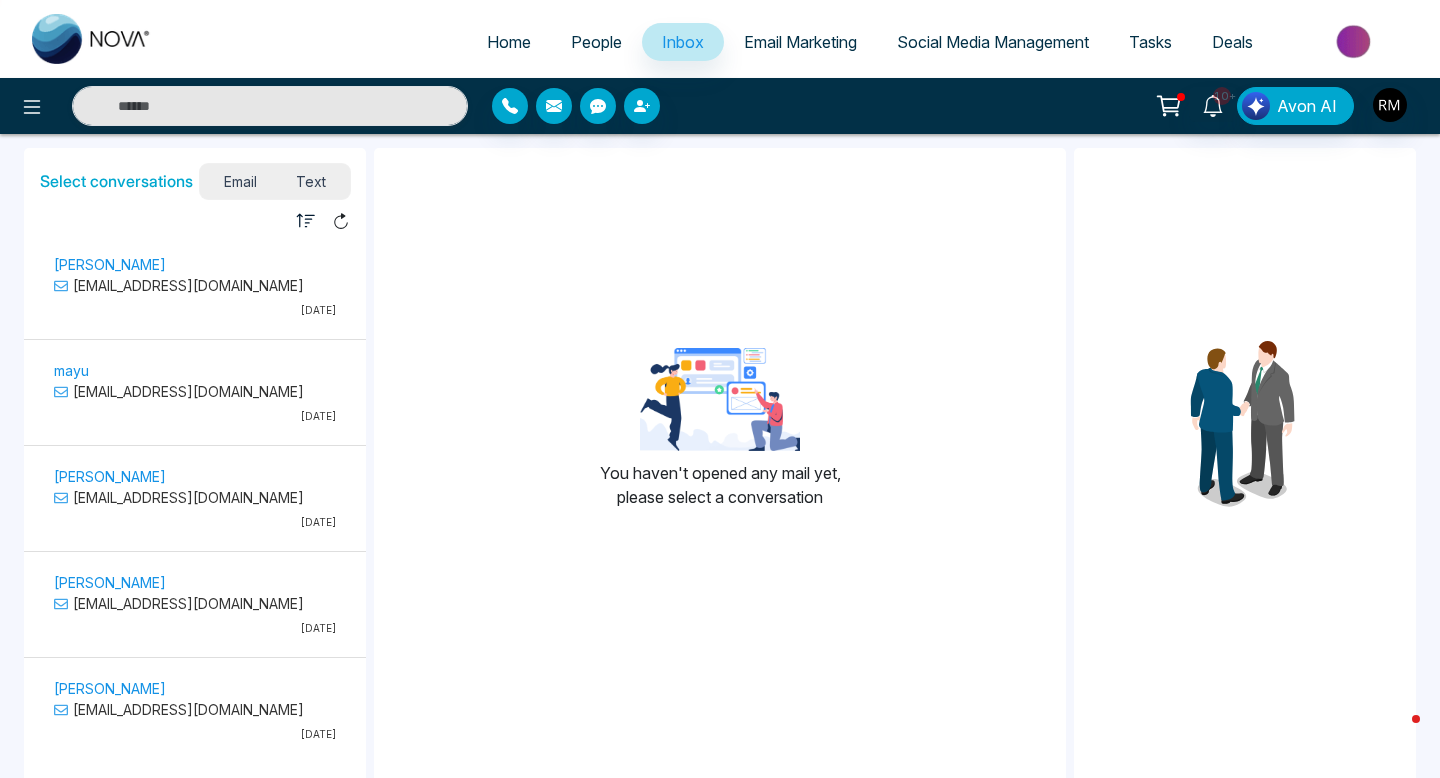 click on "Email Marketing" at bounding box center (800, 42) 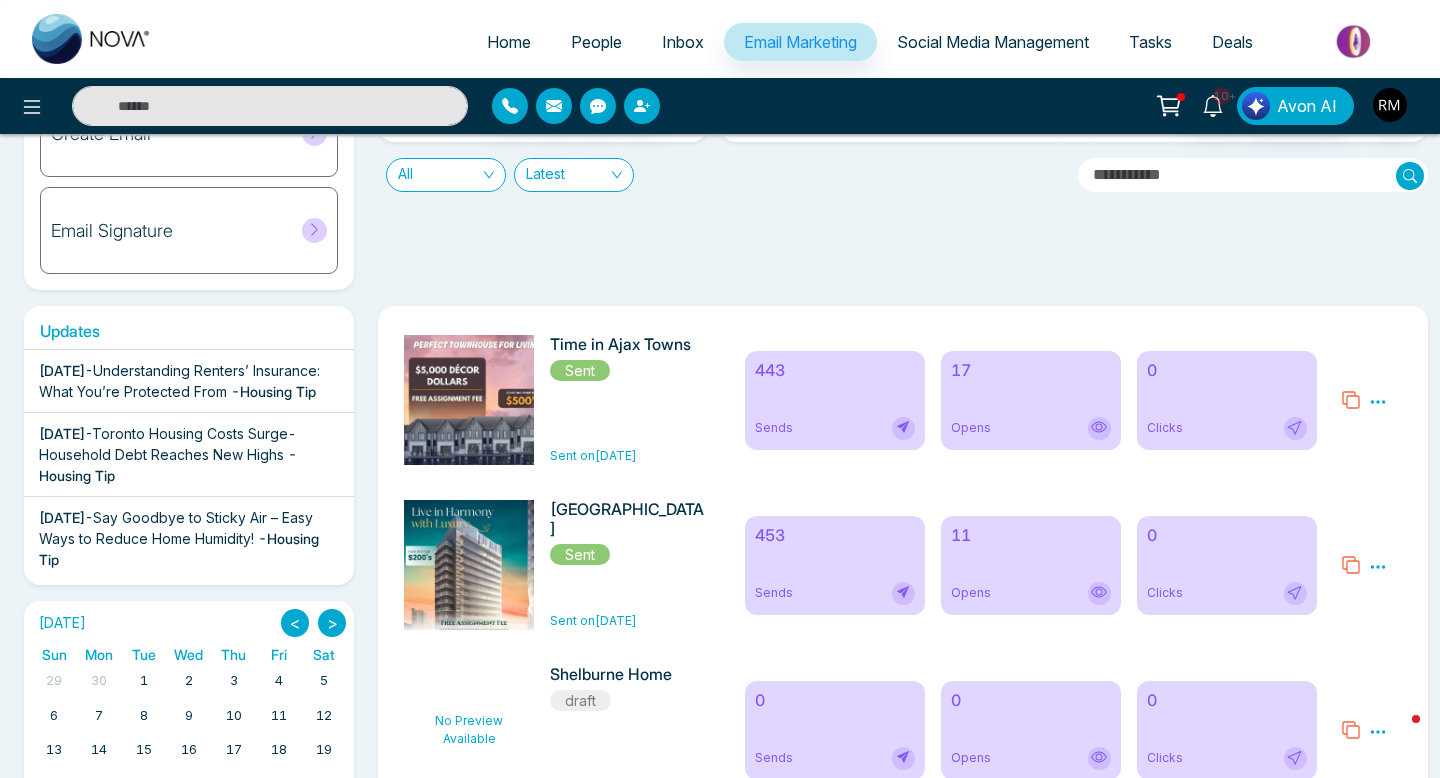 scroll, scrollTop: 257, scrollLeft: 0, axis: vertical 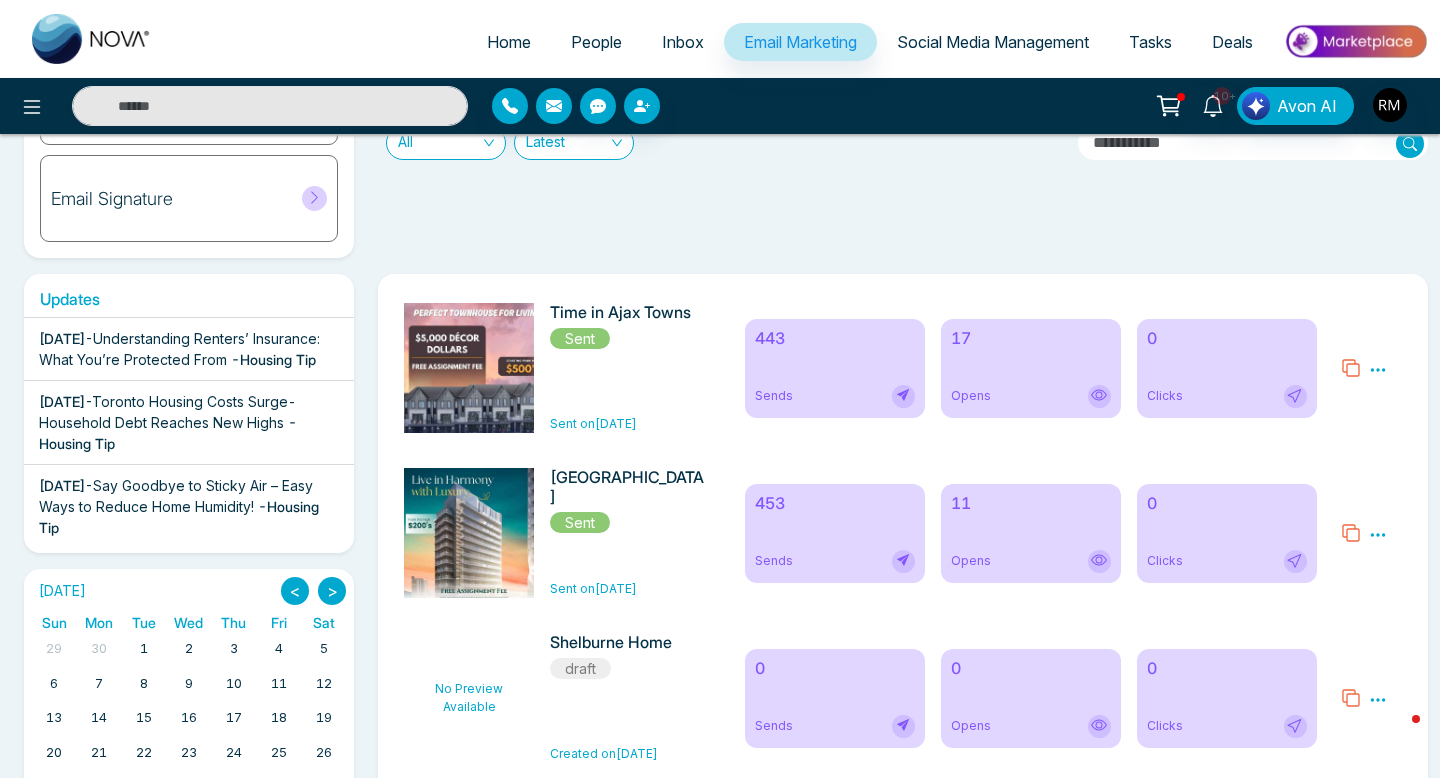 click at bounding box center [474, 849] 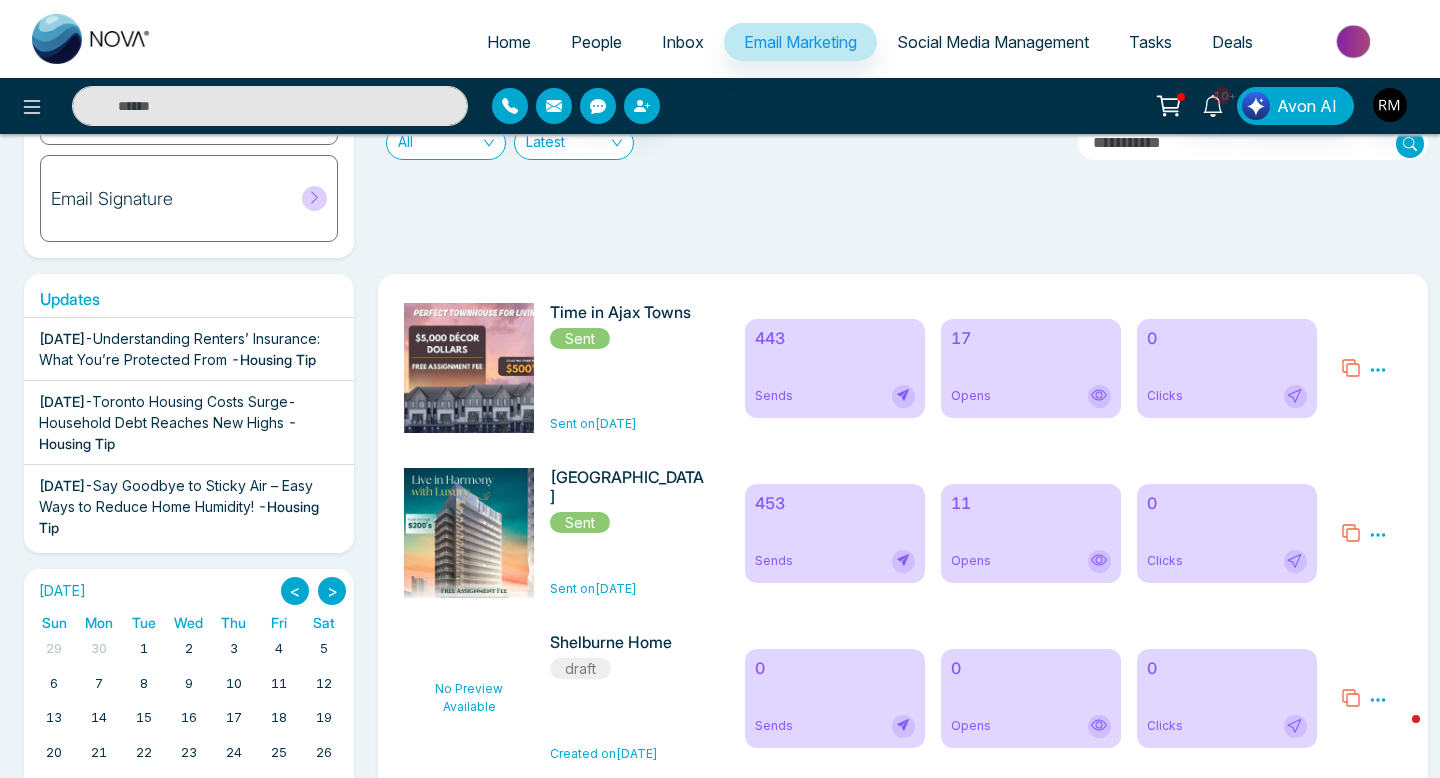 click at bounding box center [474, 849] 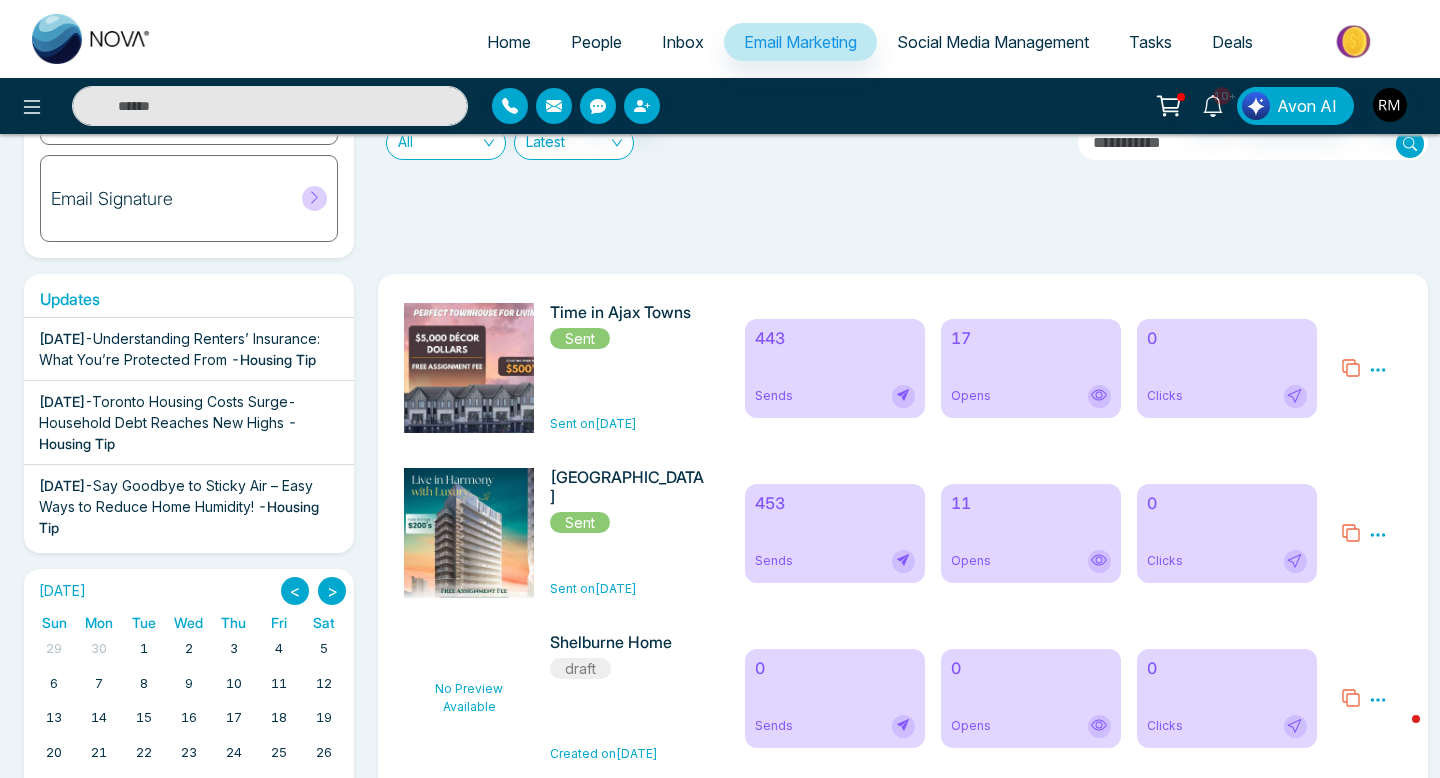 click at bounding box center [474, 849] 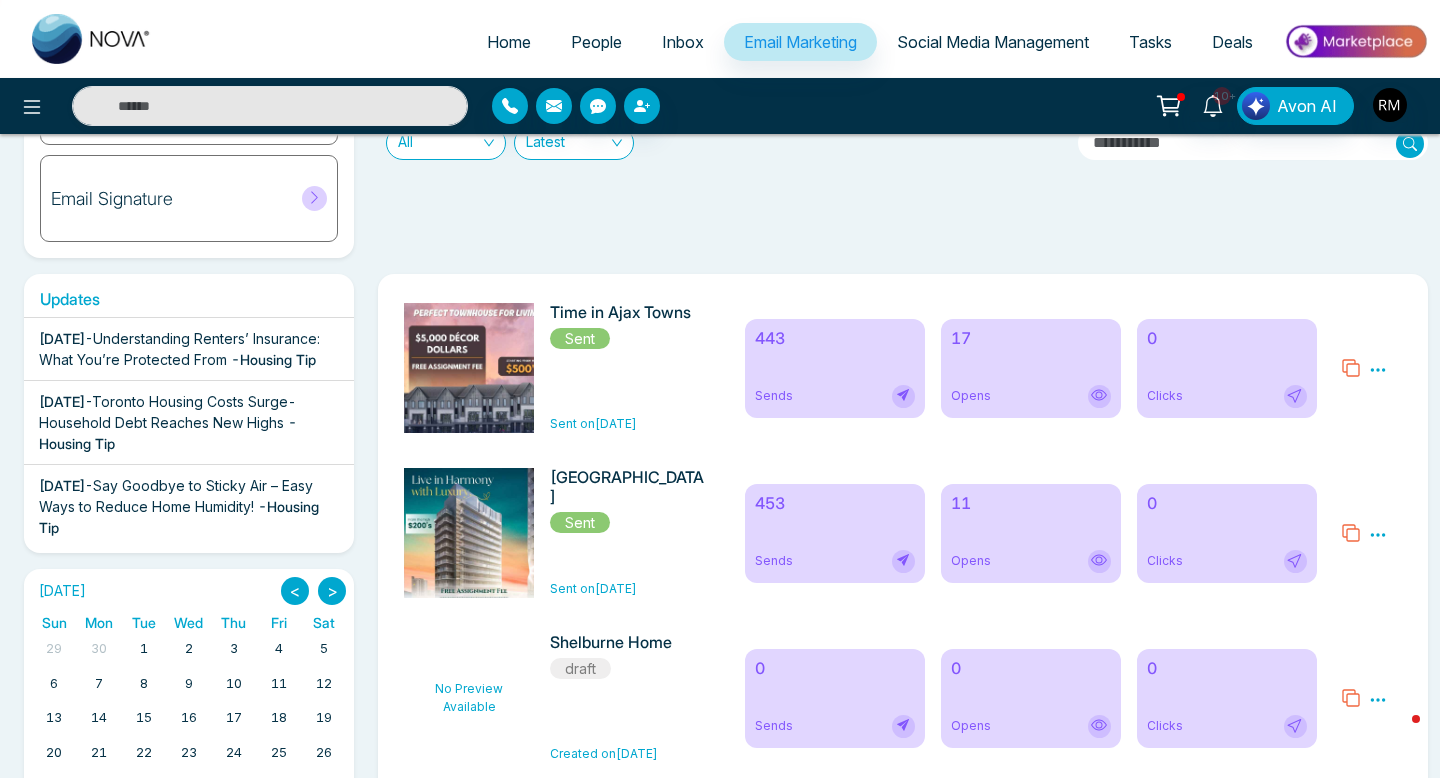 click on "Sent" at bounding box center (580, 338) 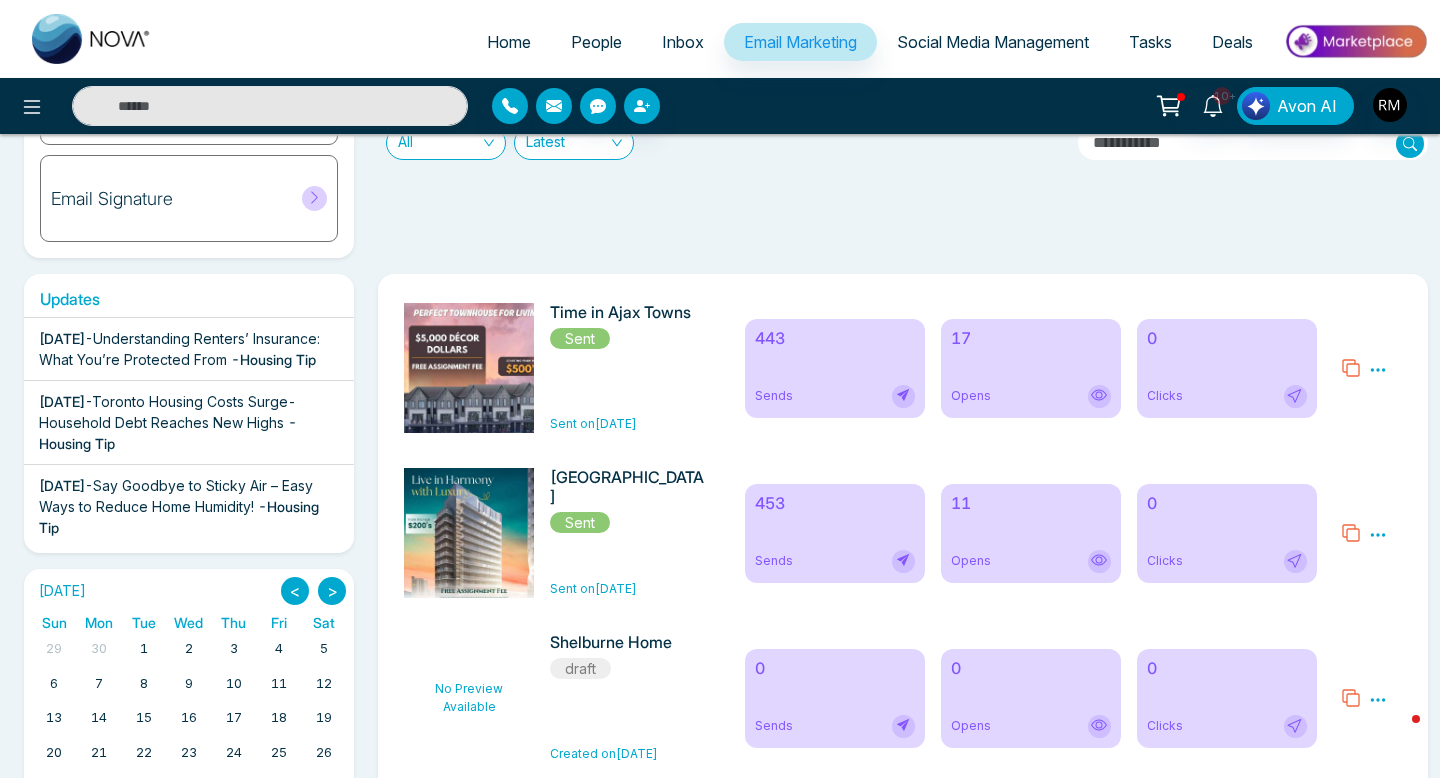 click on "Social Media Management" at bounding box center (993, 42) 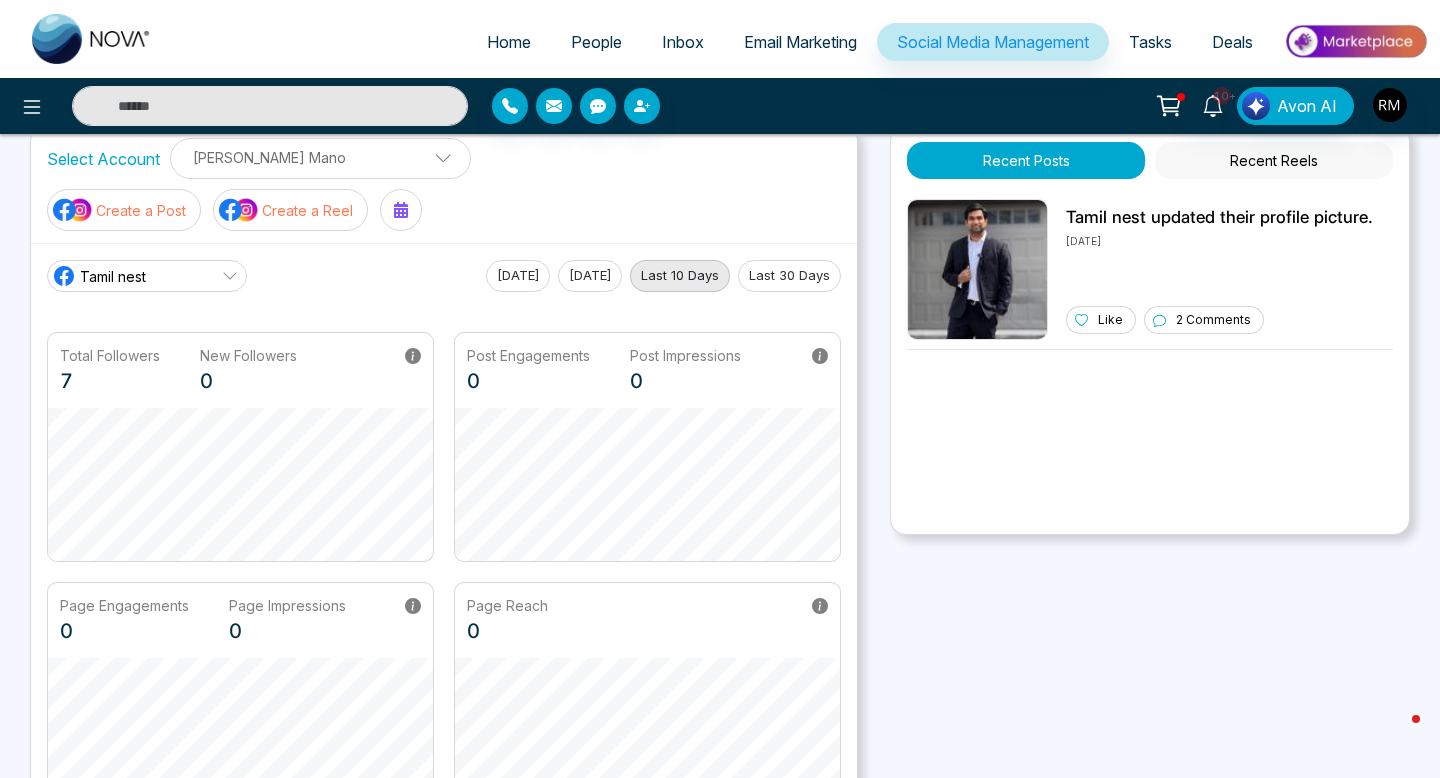 scroll, scrollTop: 0, scrollLeft: 0, axis: both 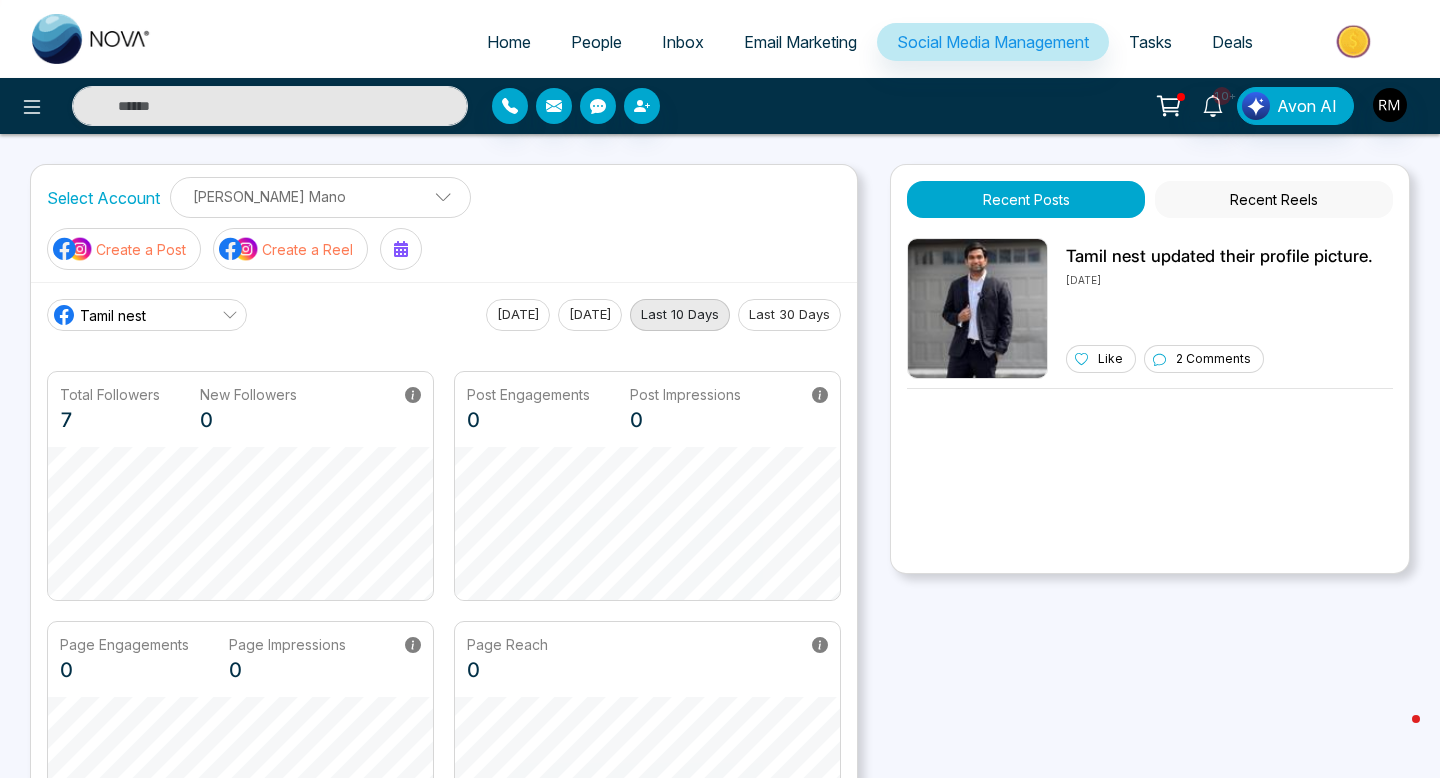 click on "Recent Reels" at bounding box center (1274, 199) 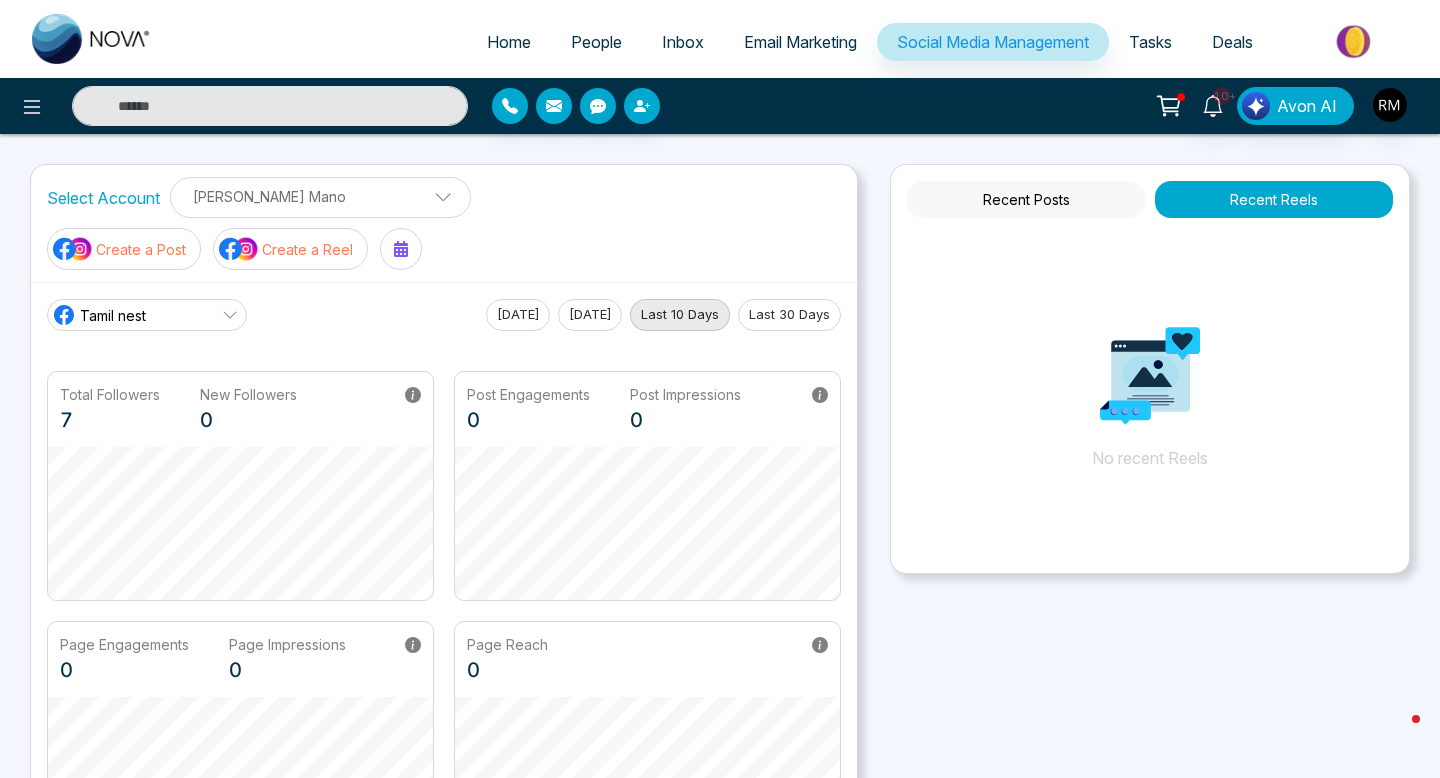 click on "Recent Posts" at bounding box center [1026, 199] 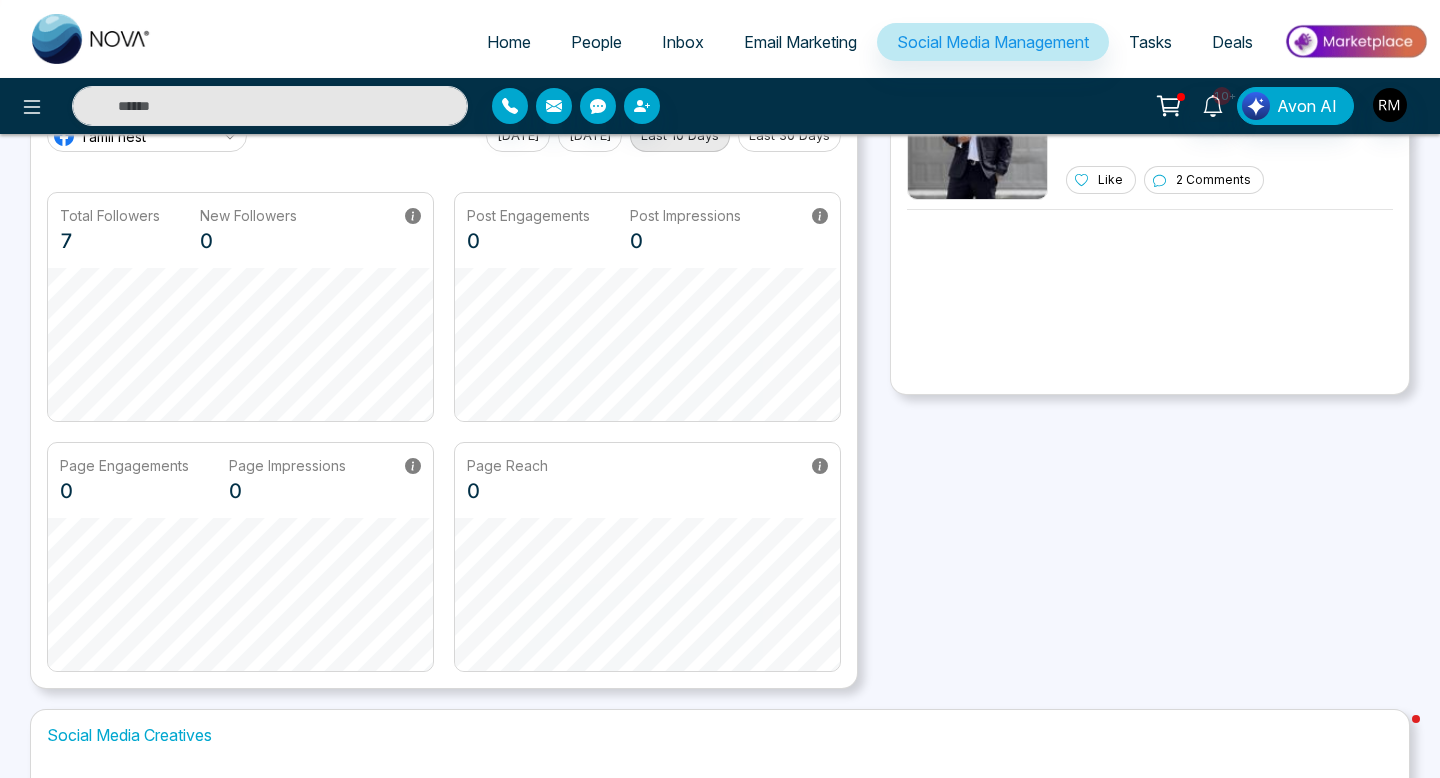 scroll, scrollTop: 446, scrollLeft: 0, axis: vertical 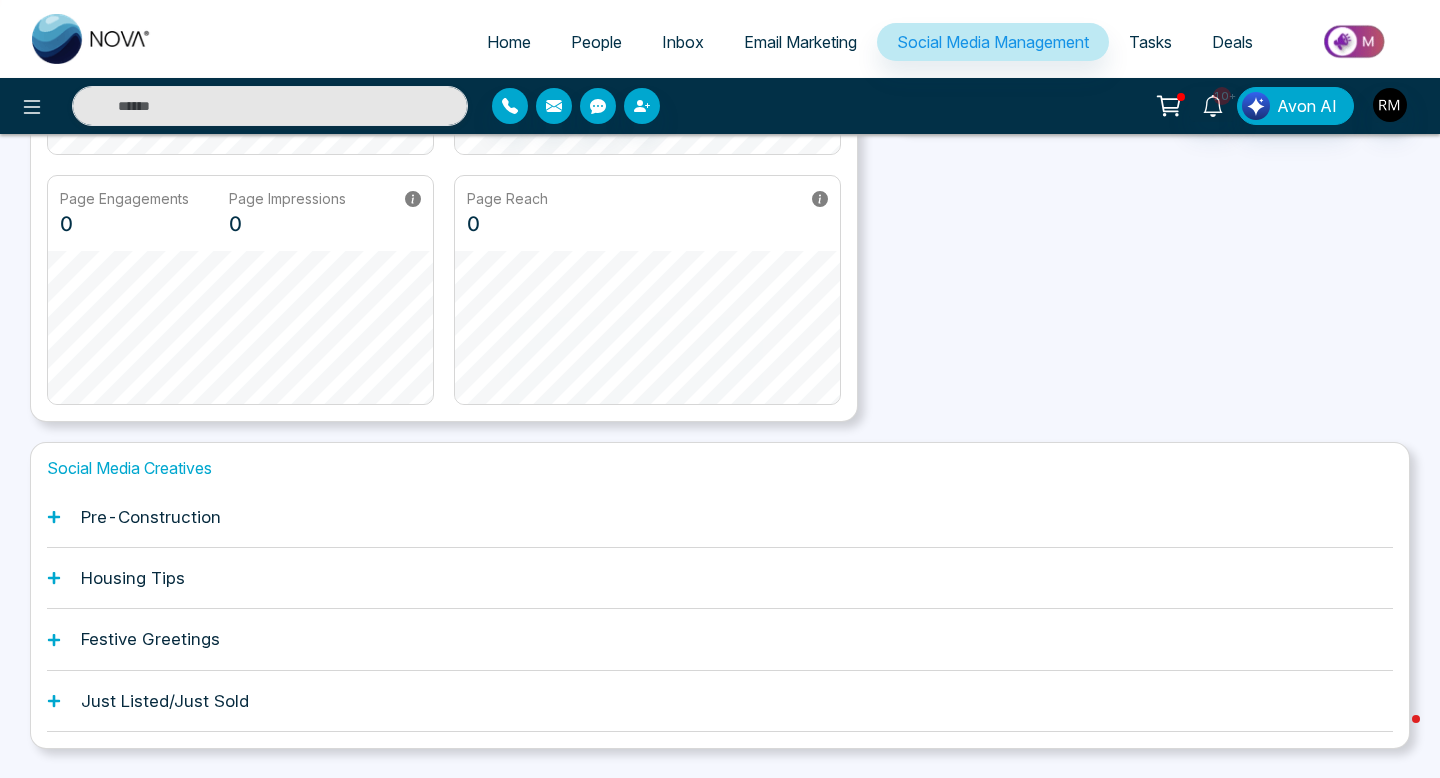 click on "Pre-Construction" at bounding box center (151, 517) 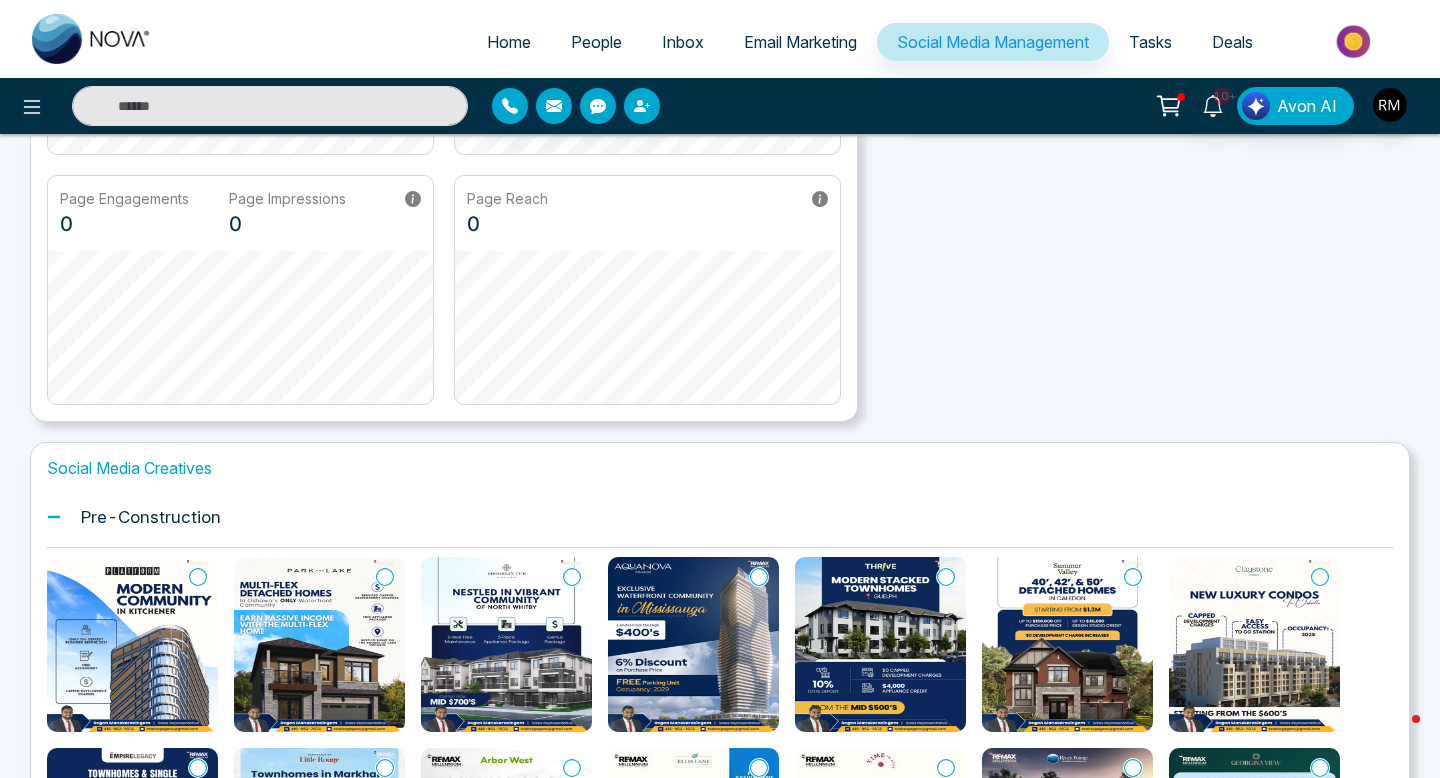 scroll, scrollTop: 12, scrollLeft: 0, axis: vertical 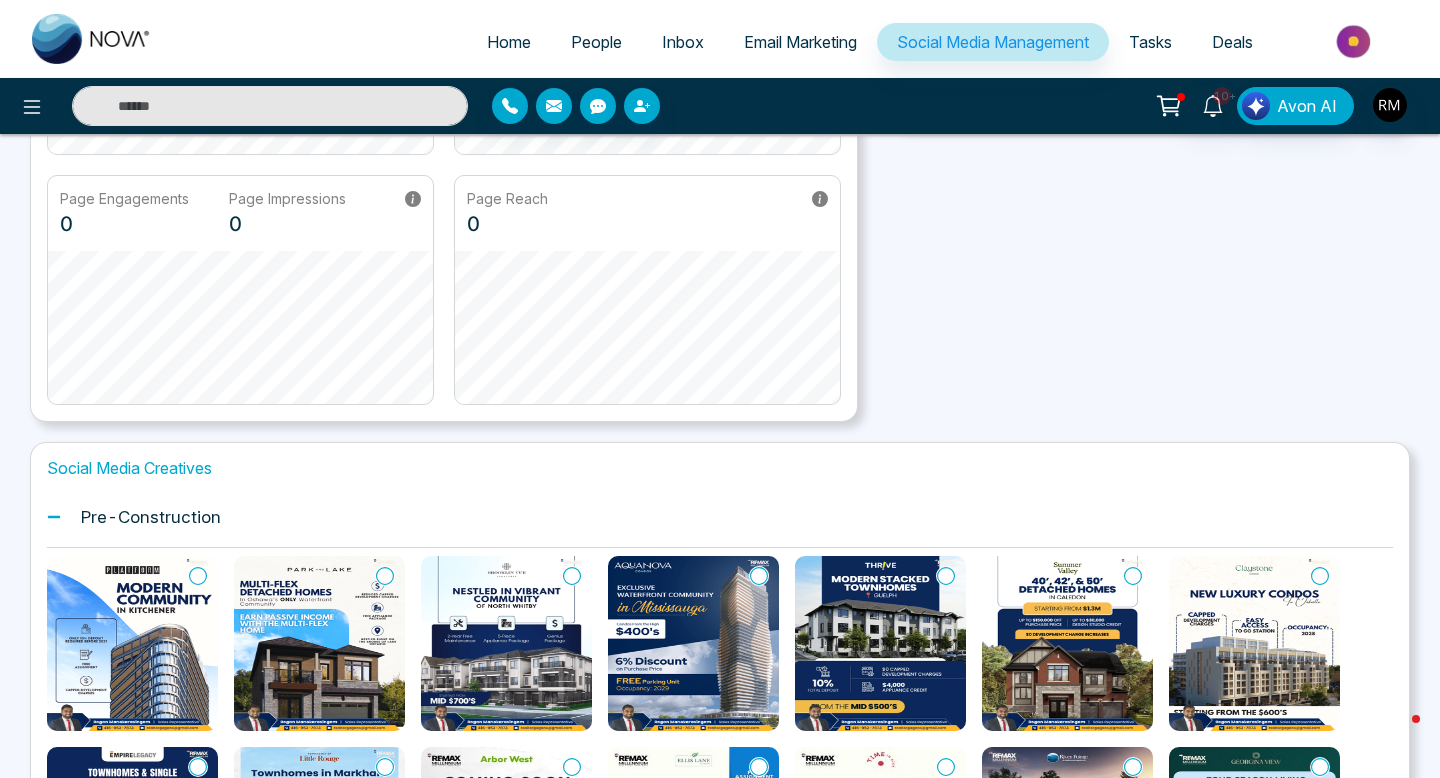 click at bounding box center (319, 643) 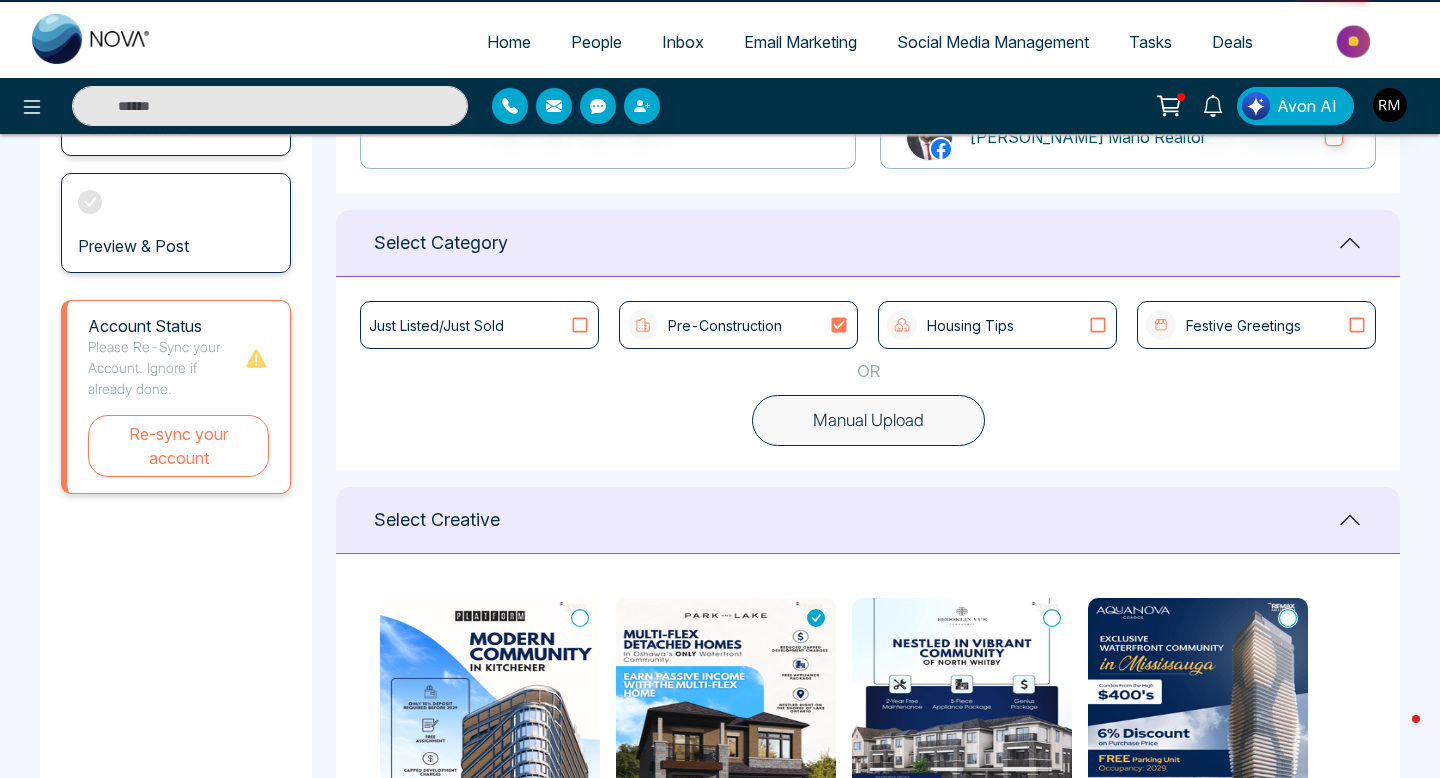 scroll, scrollTop: 0, scrollLeft: 0, axis: both 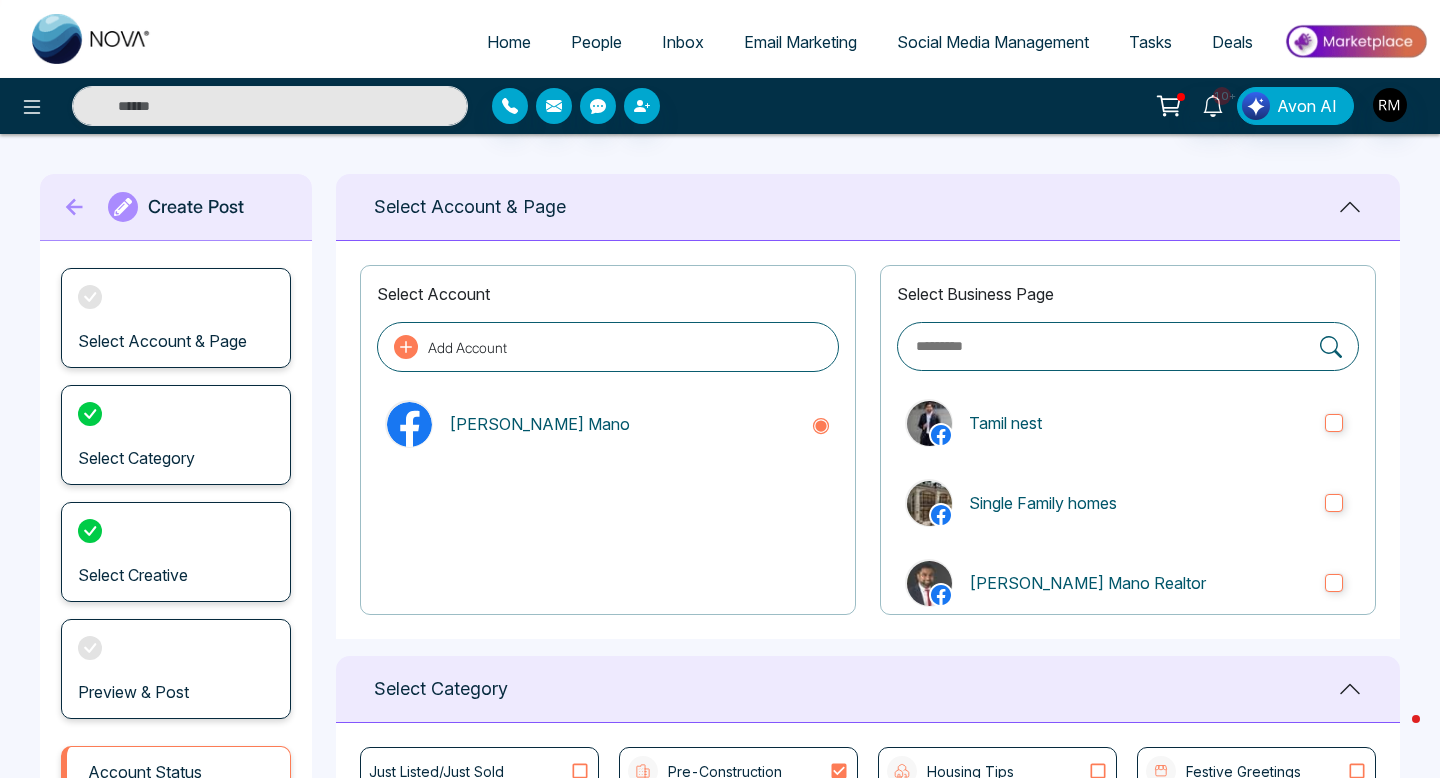 type on "**********" 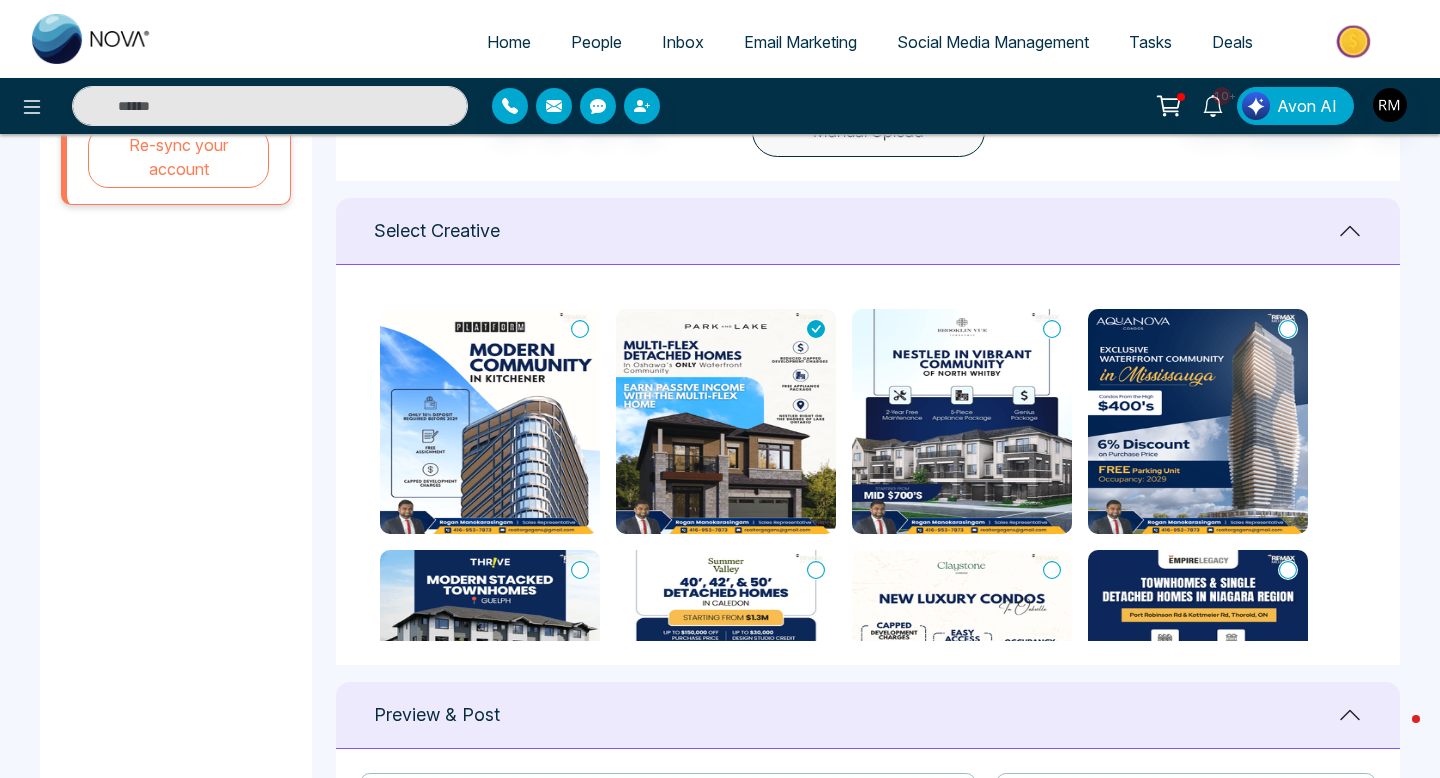 scroll, scrollTop: 742, scrollLeft: 0, axis: vertical 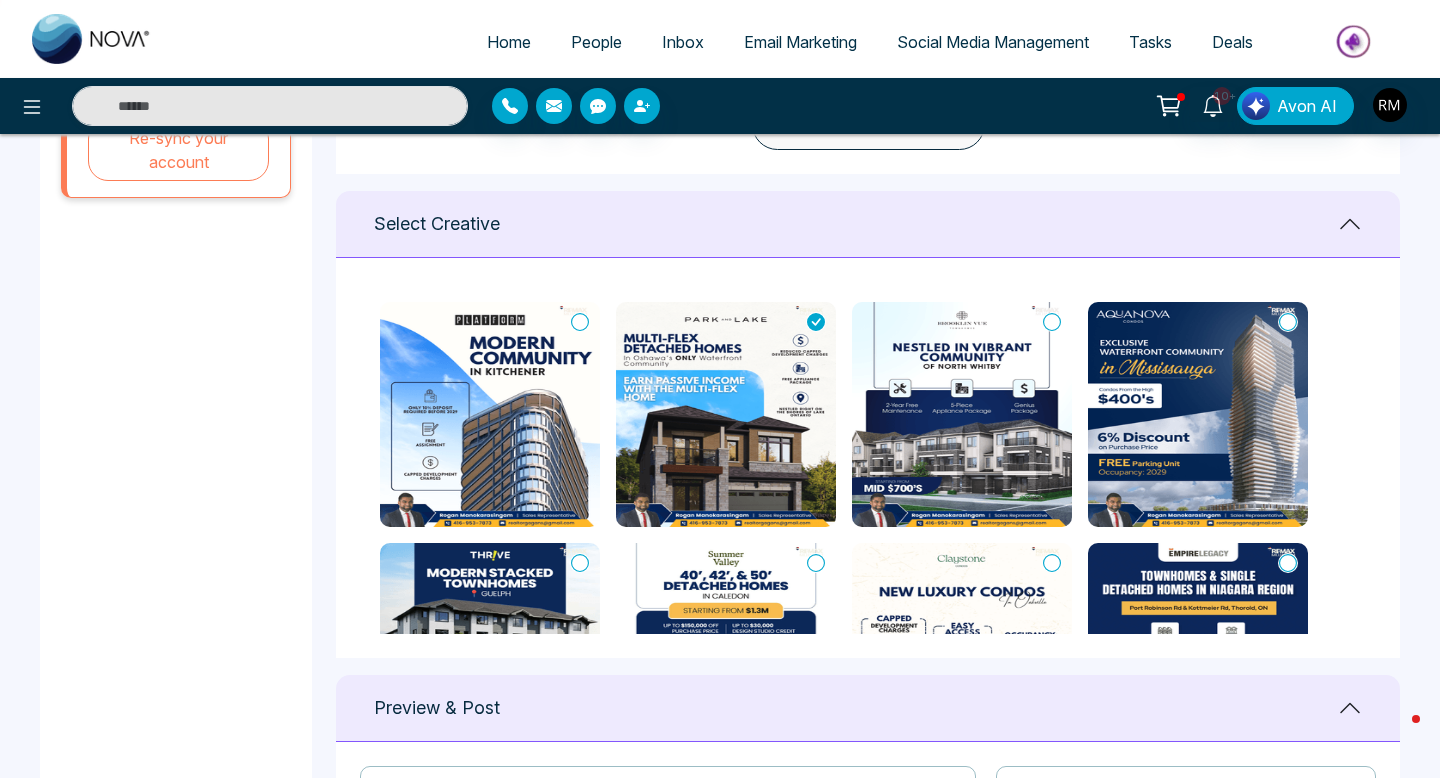 click at bounding box center [726, 414] 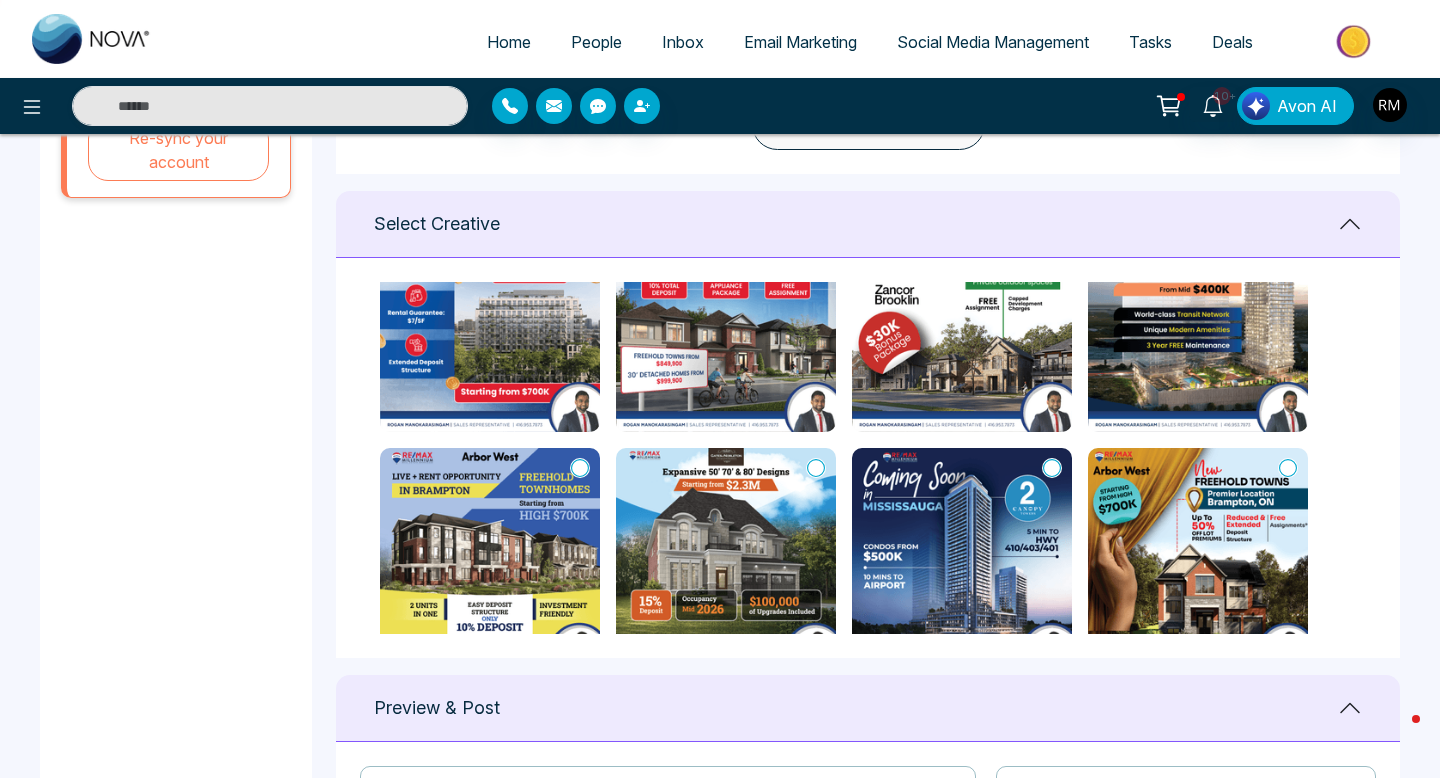 scroll, scrollTop: 3233, scrollLeft: 0, axis: vertical 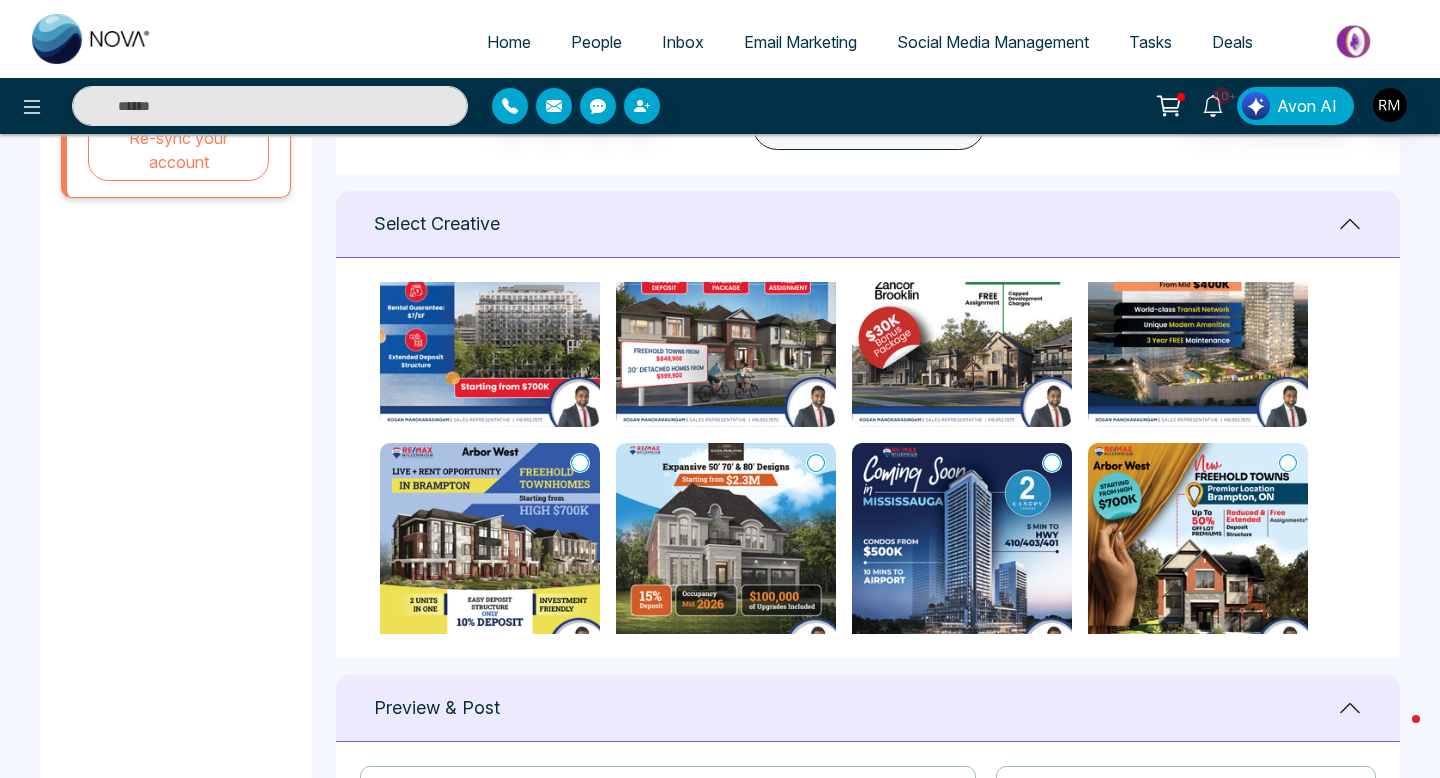 click at bounding box center [726, 555] 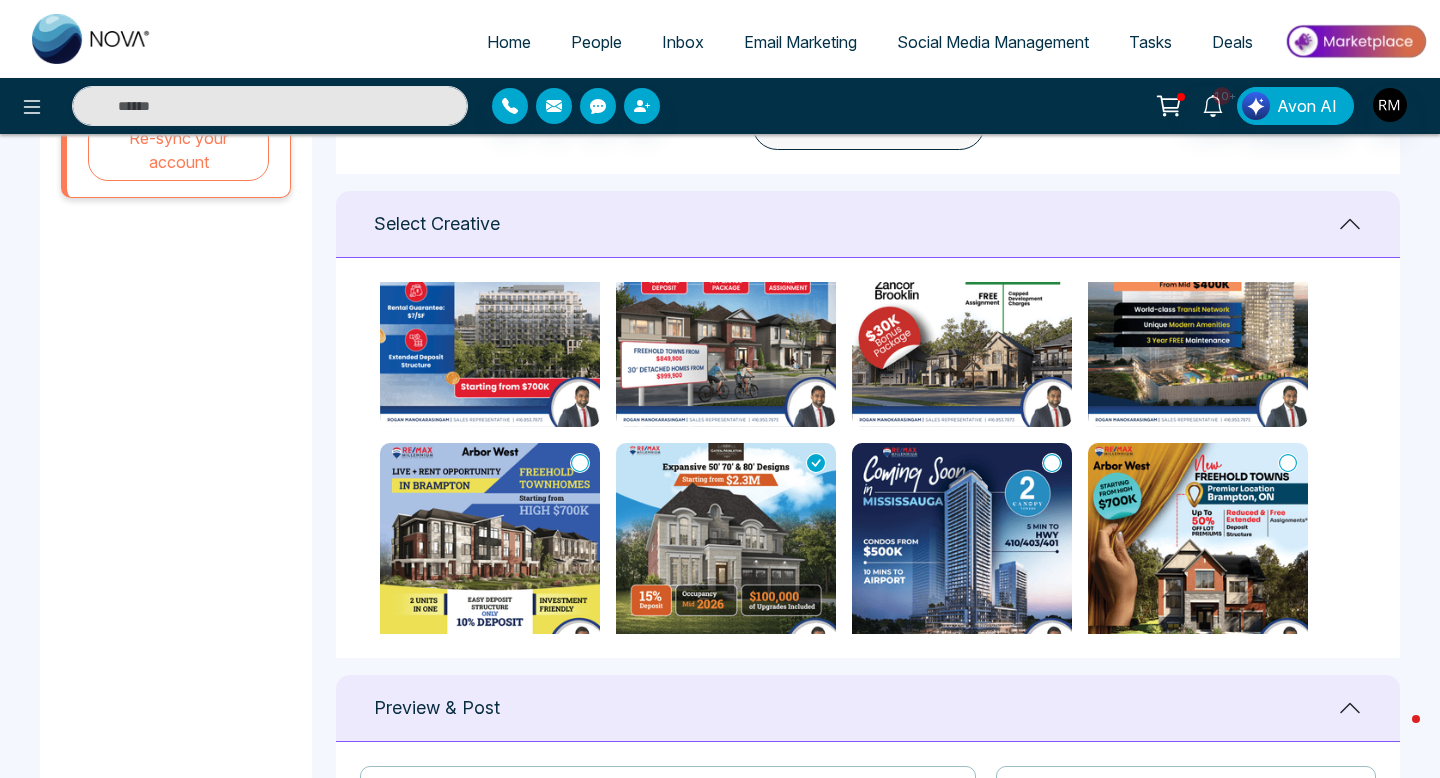 type on "**********" 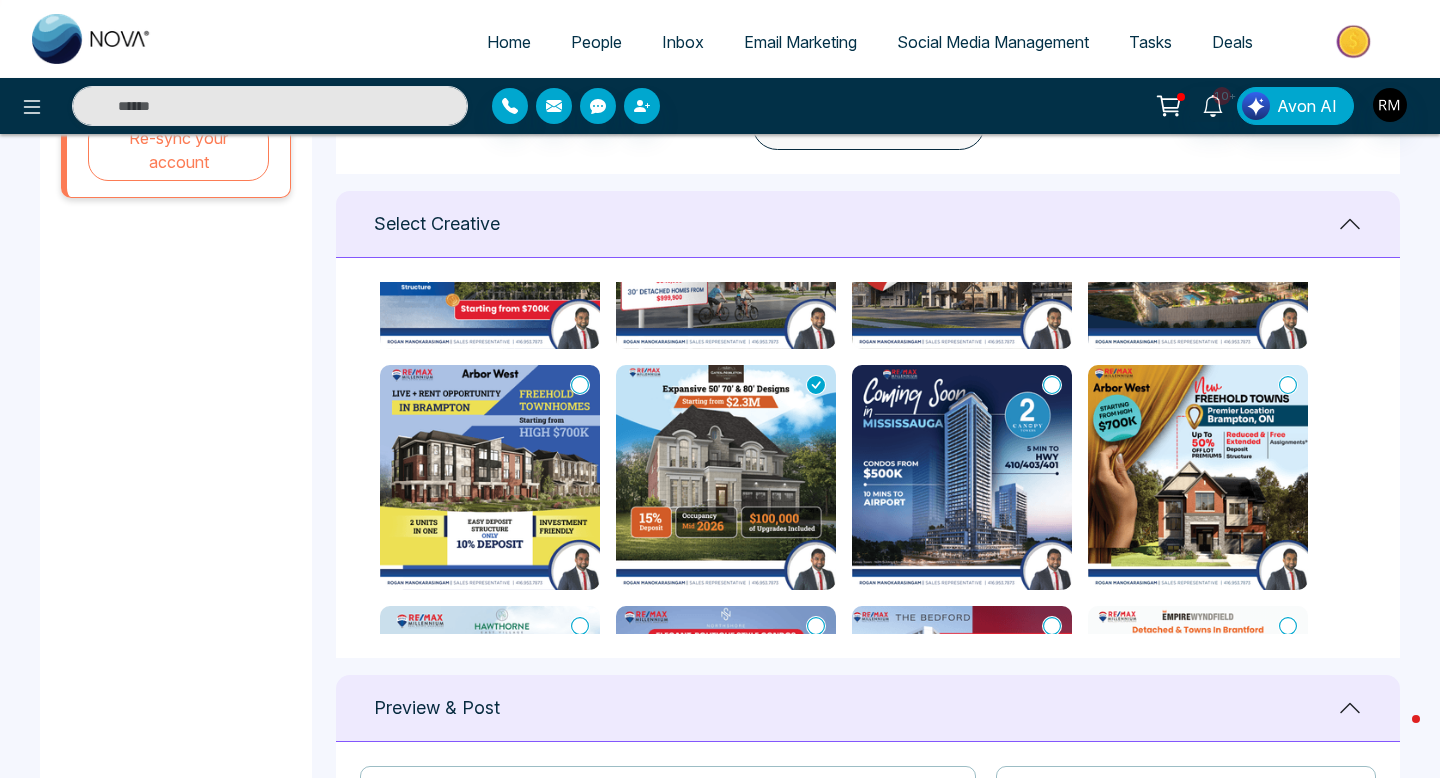 scroll, scrollTop: 3293, scrollLeft: 0, axis: vertical 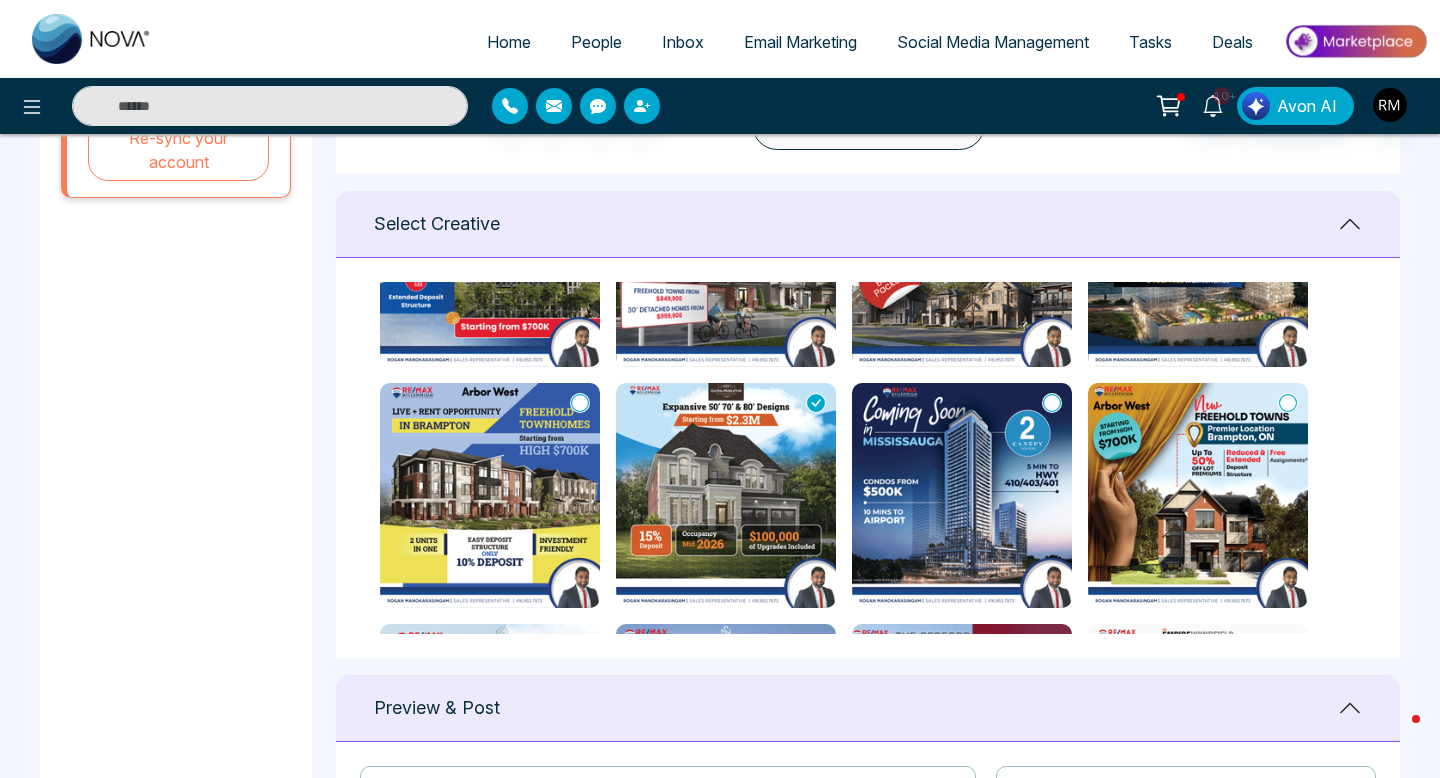 click at bounding box center [726, 495] 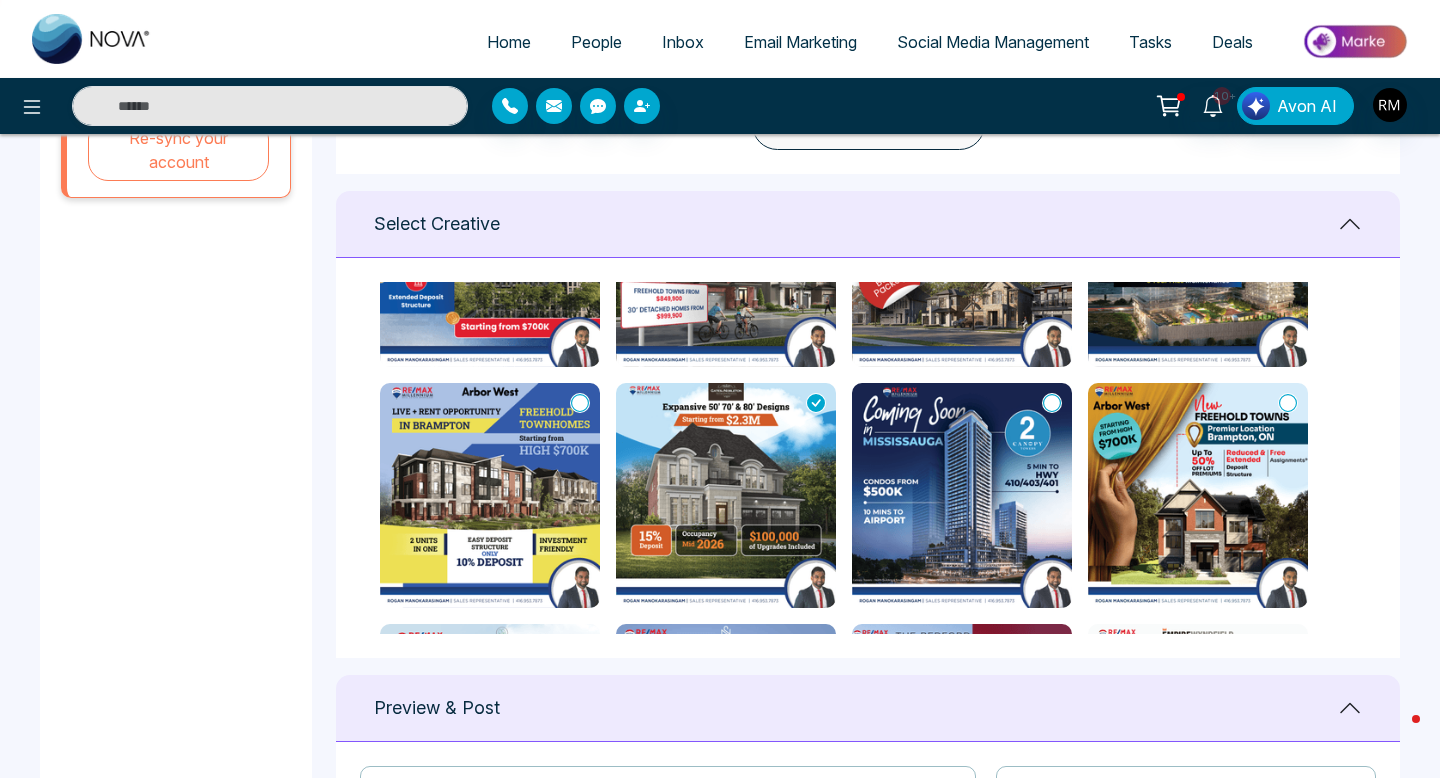 click at bounding box center [726, 495] 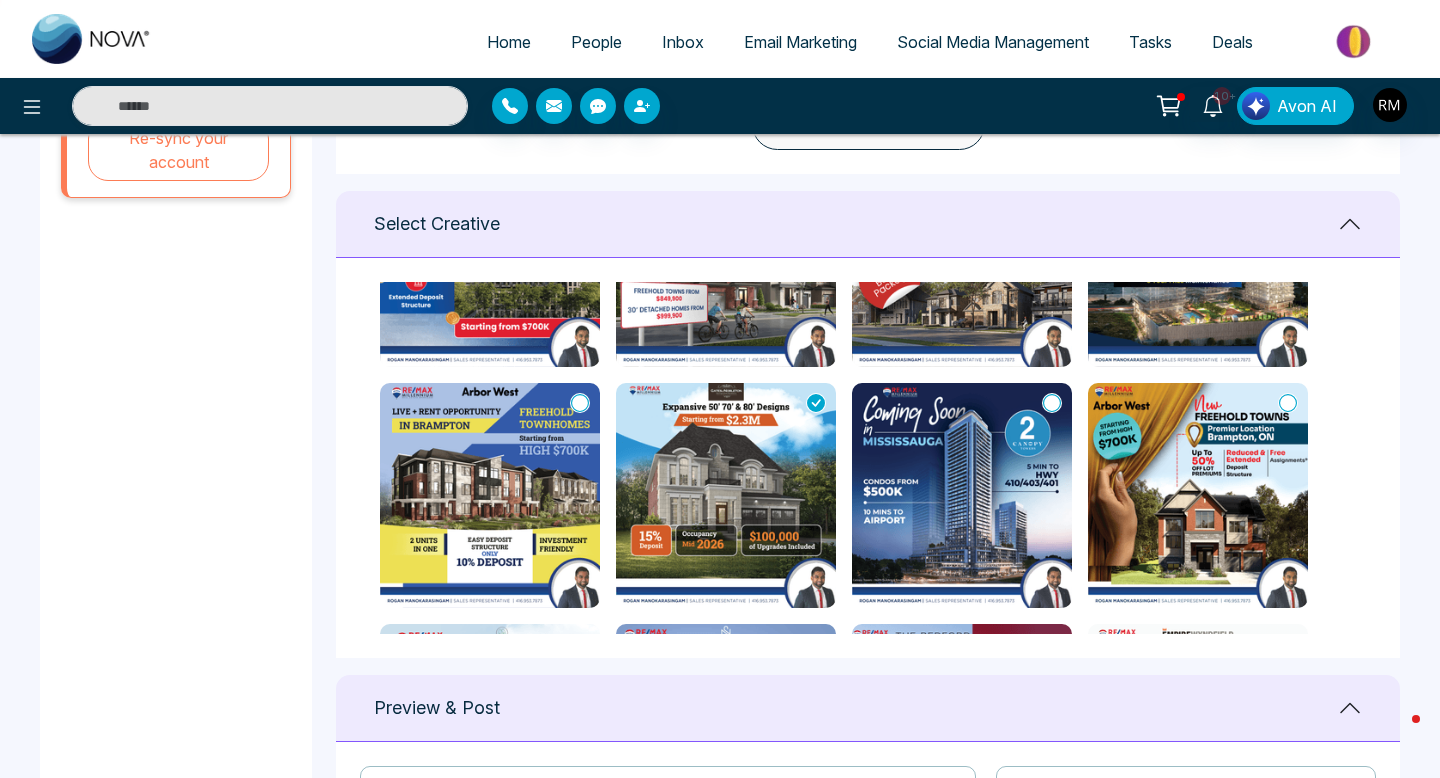 type on "**********" 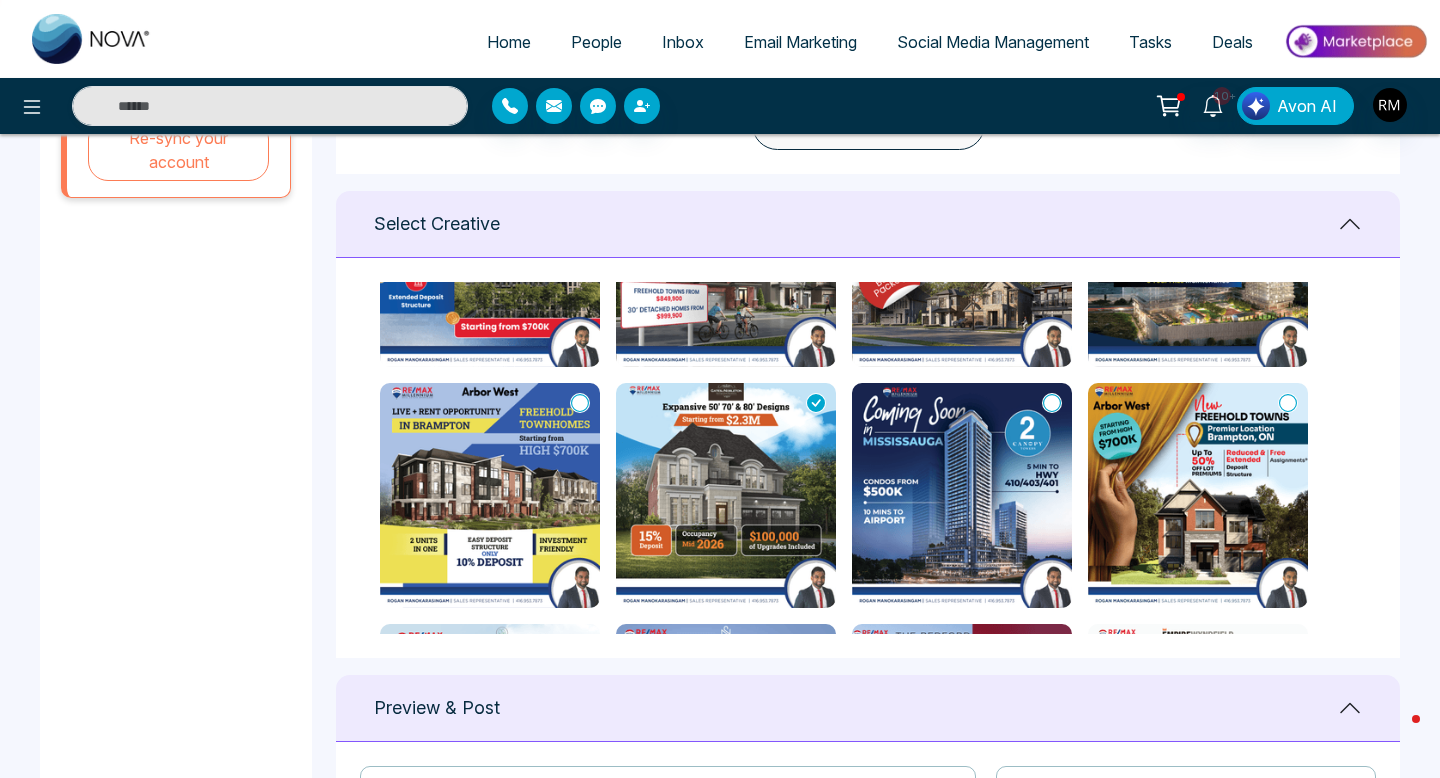 click at bounding box center (726, 495) 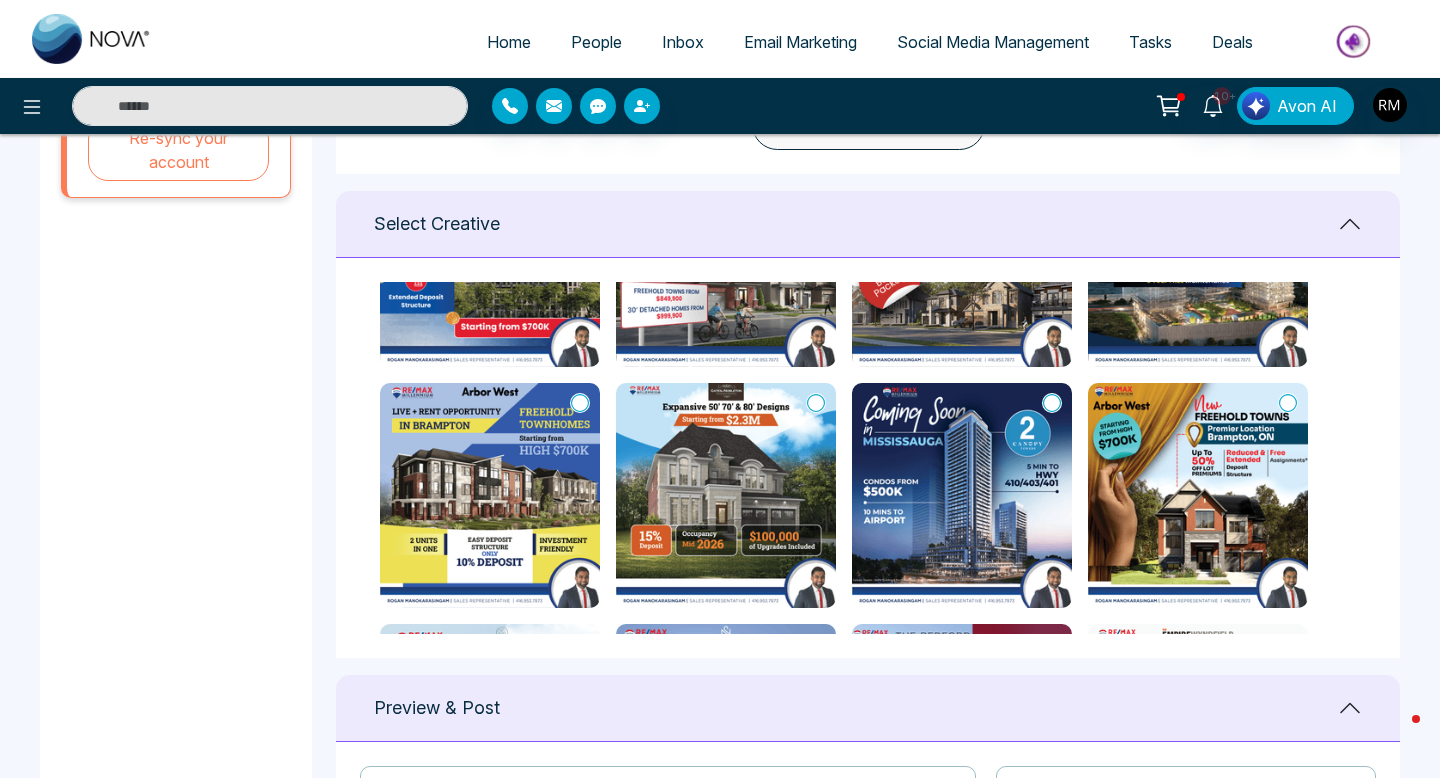 click at bounding box center [726, 495] 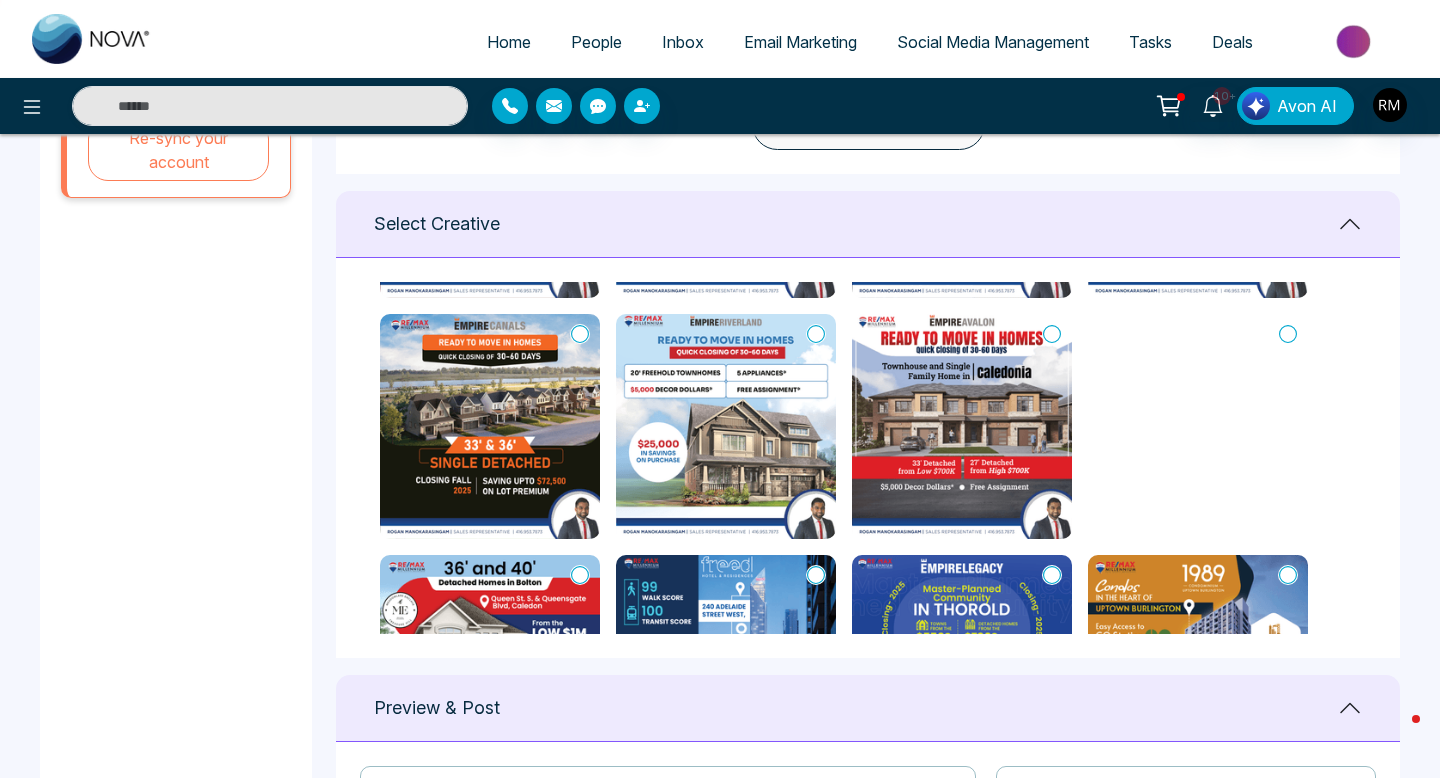 type on "**********" 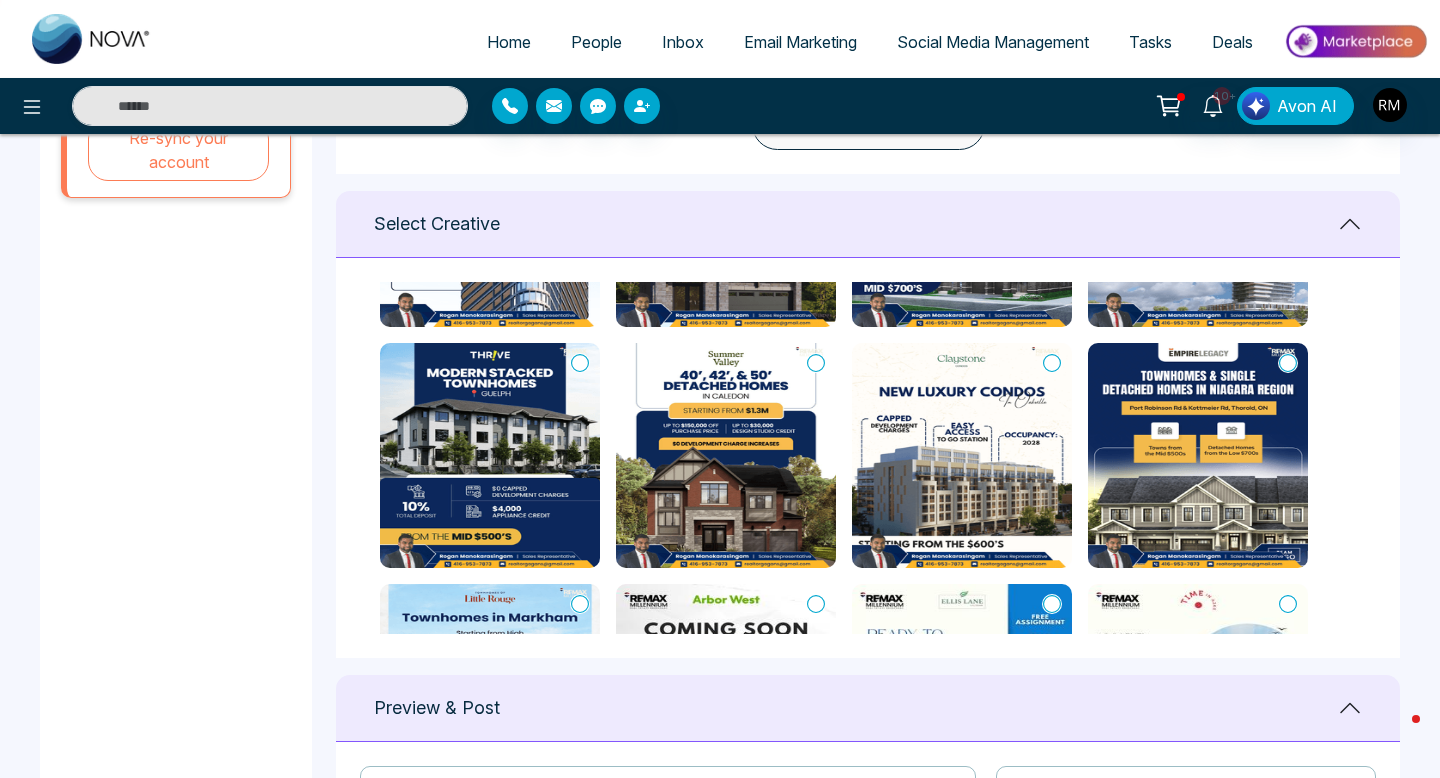 scroll, scrollTop: 0, scrollLeft: 0, axis: both 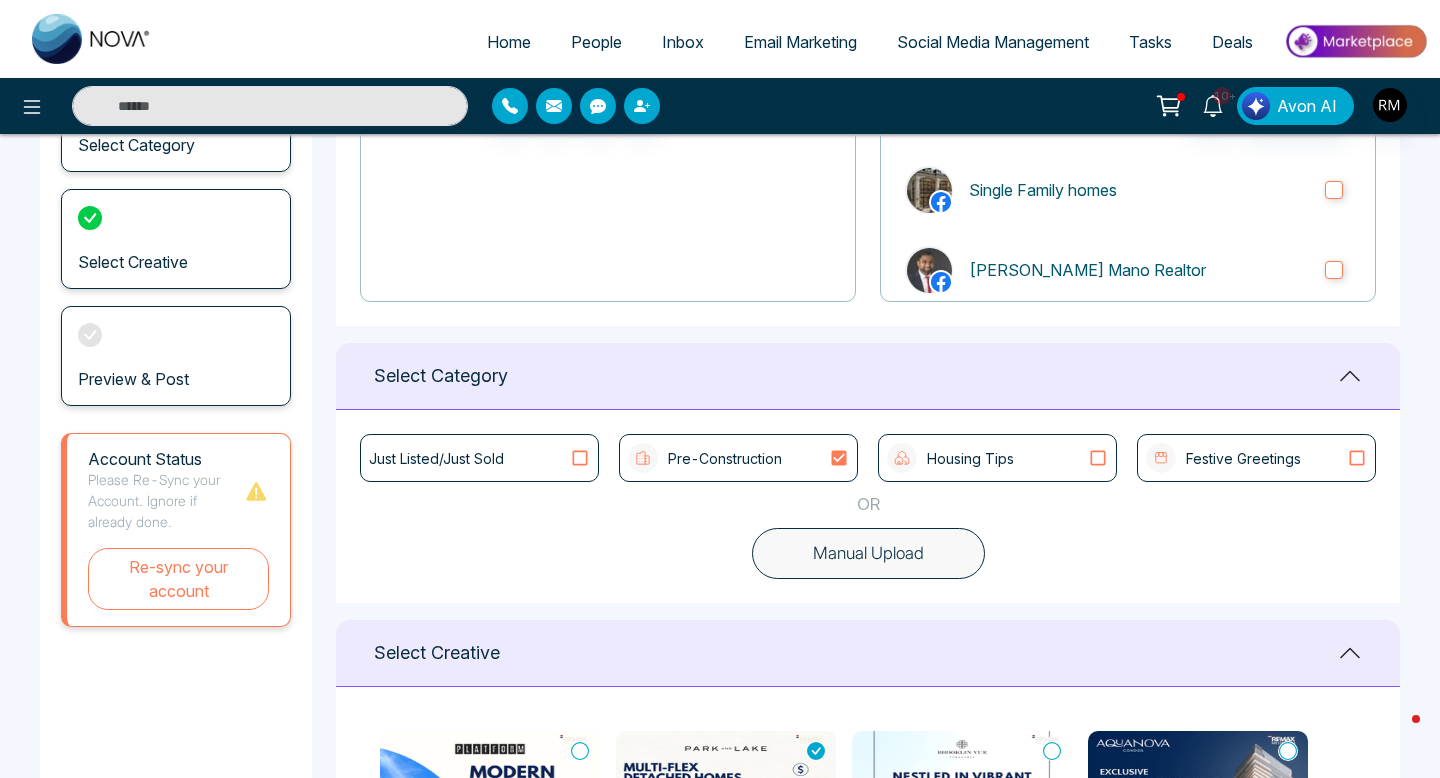 click on "Just Listed/Just Sold" at bounding box center [479, 458] 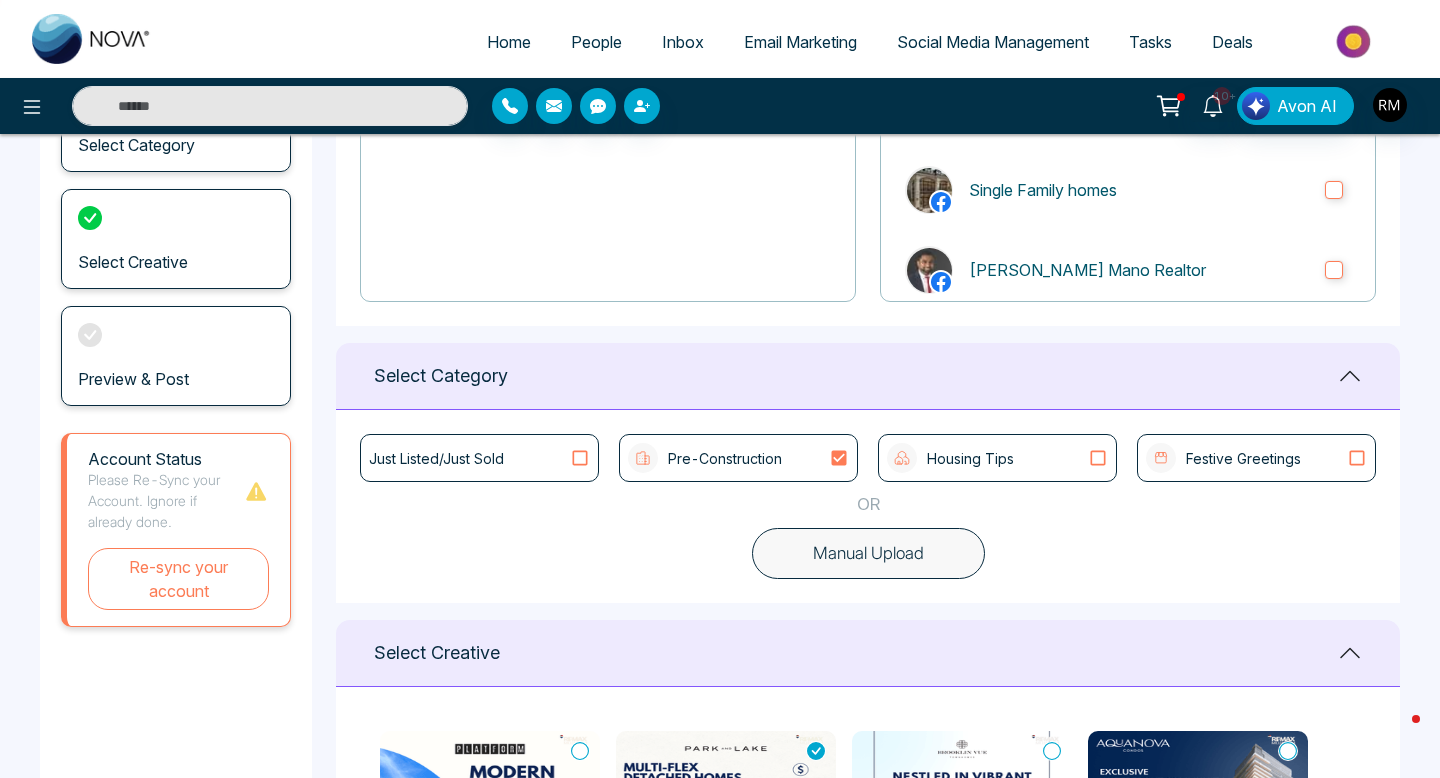 type 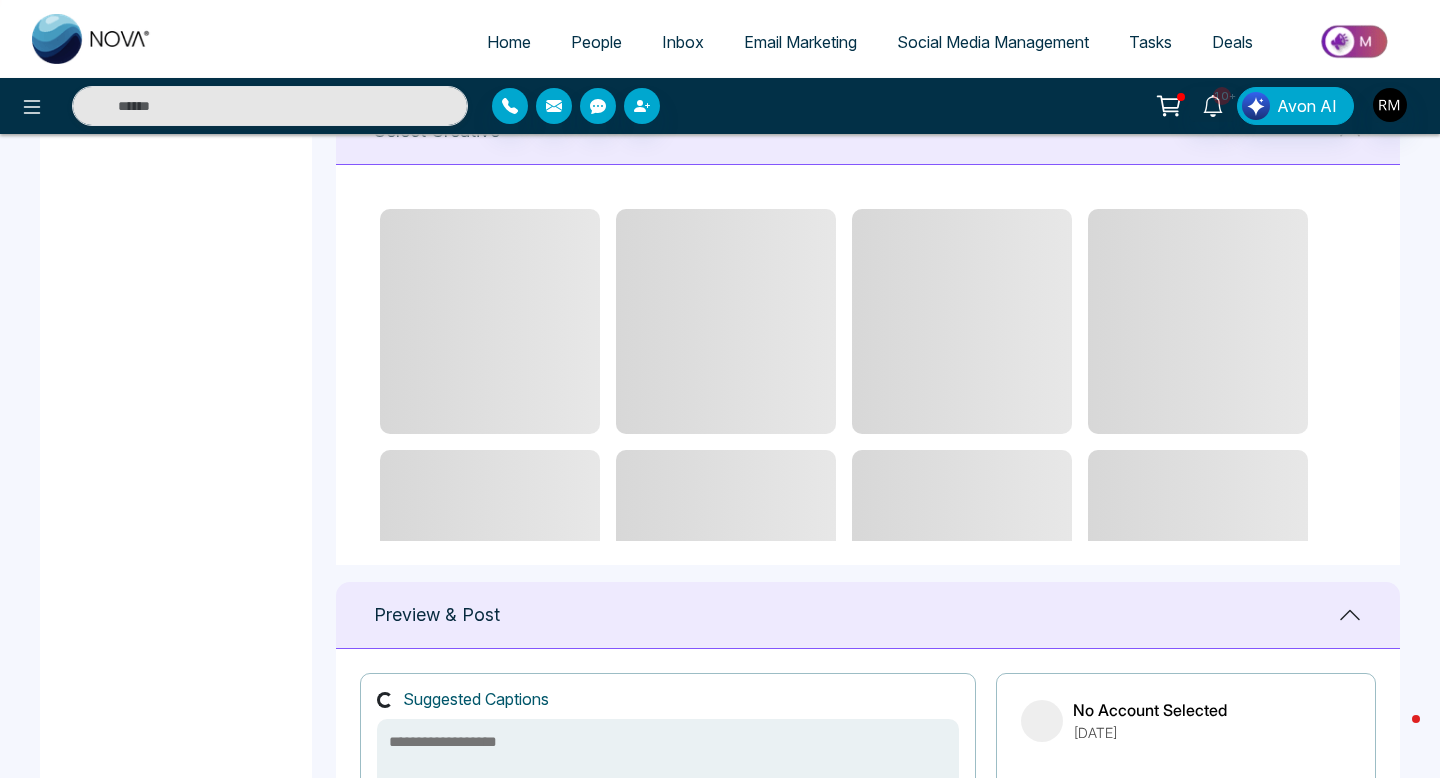 scroll, scrollTop: 836, scrollLeft: 0, axis: vertical 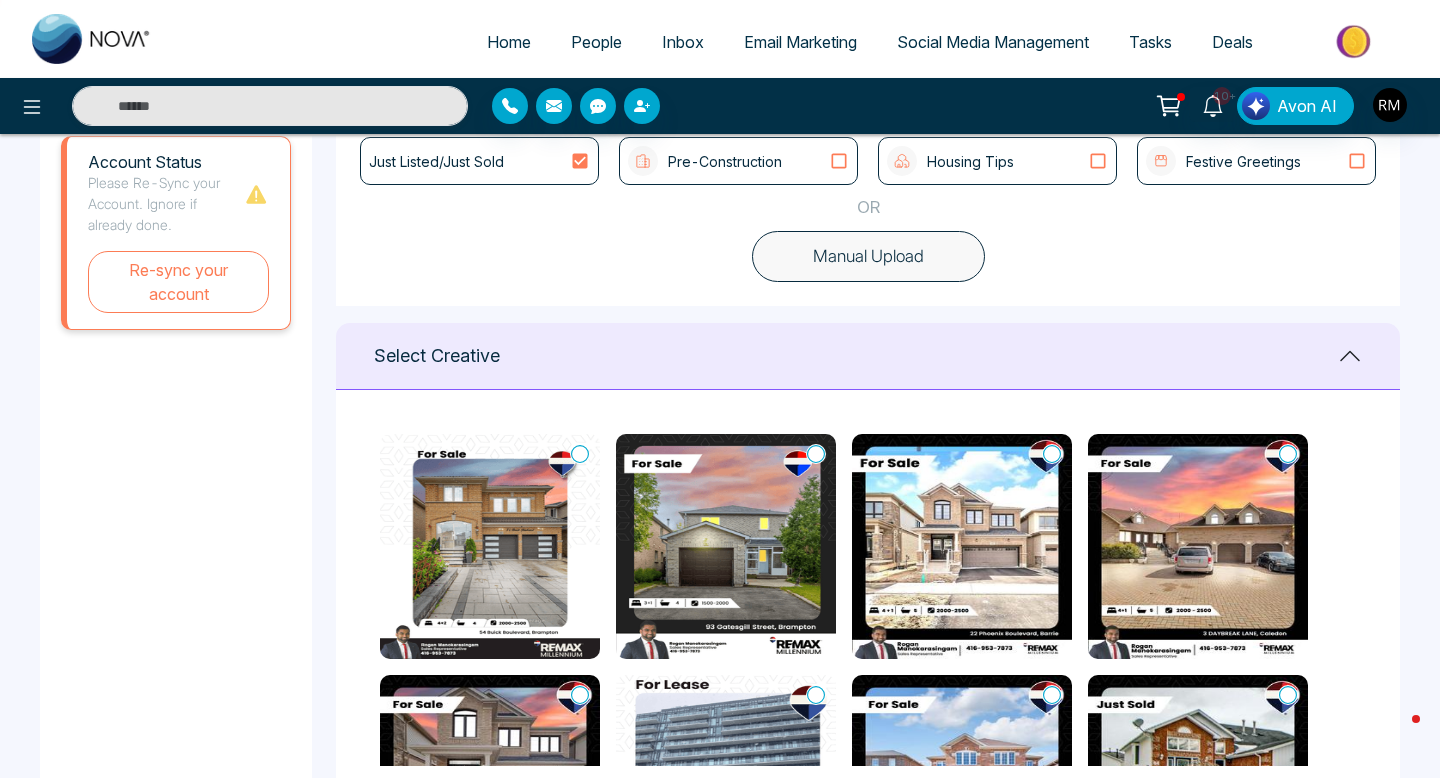 click on "Email Marketing" at bounding box center [800, 42] 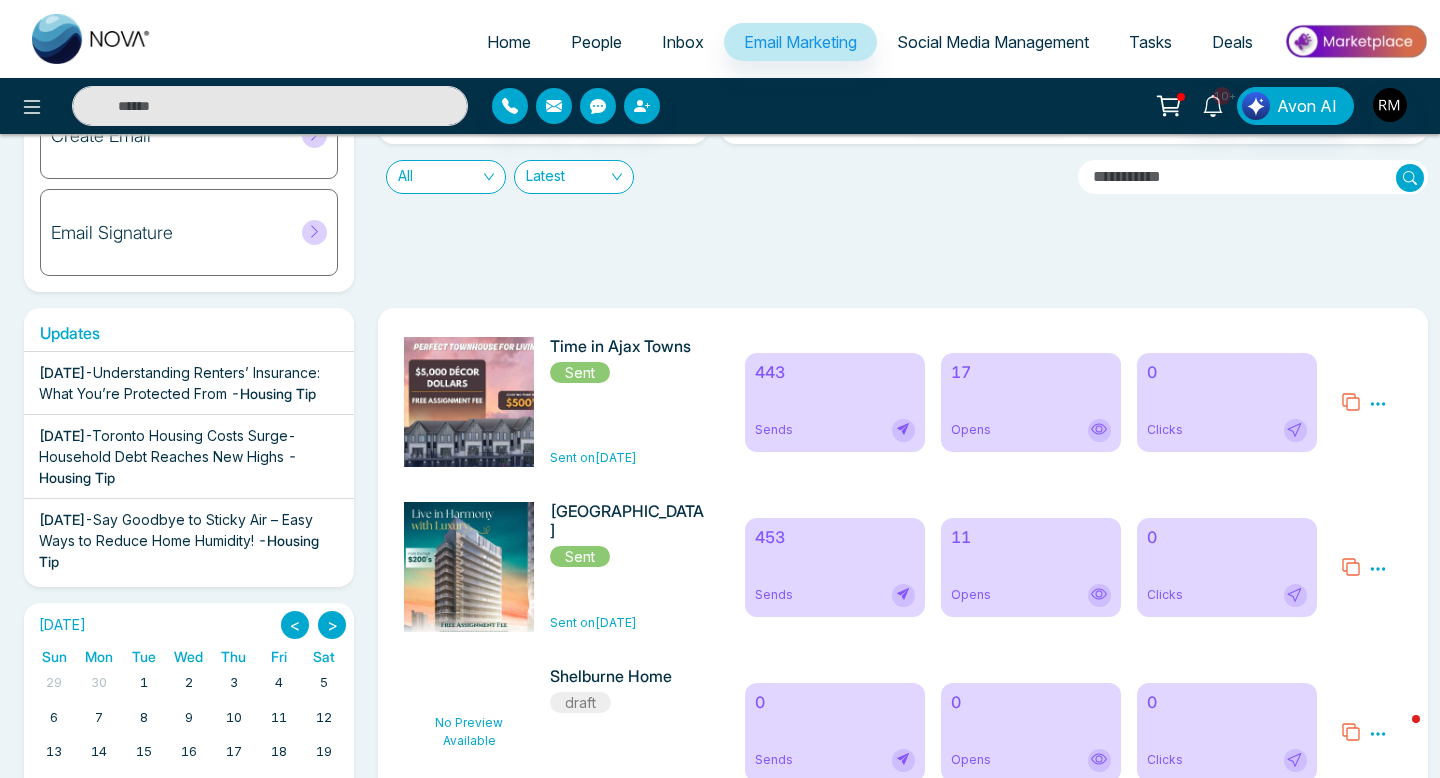 scroll, scrollTop: 235, scrollLeft: 0, axis: vertical 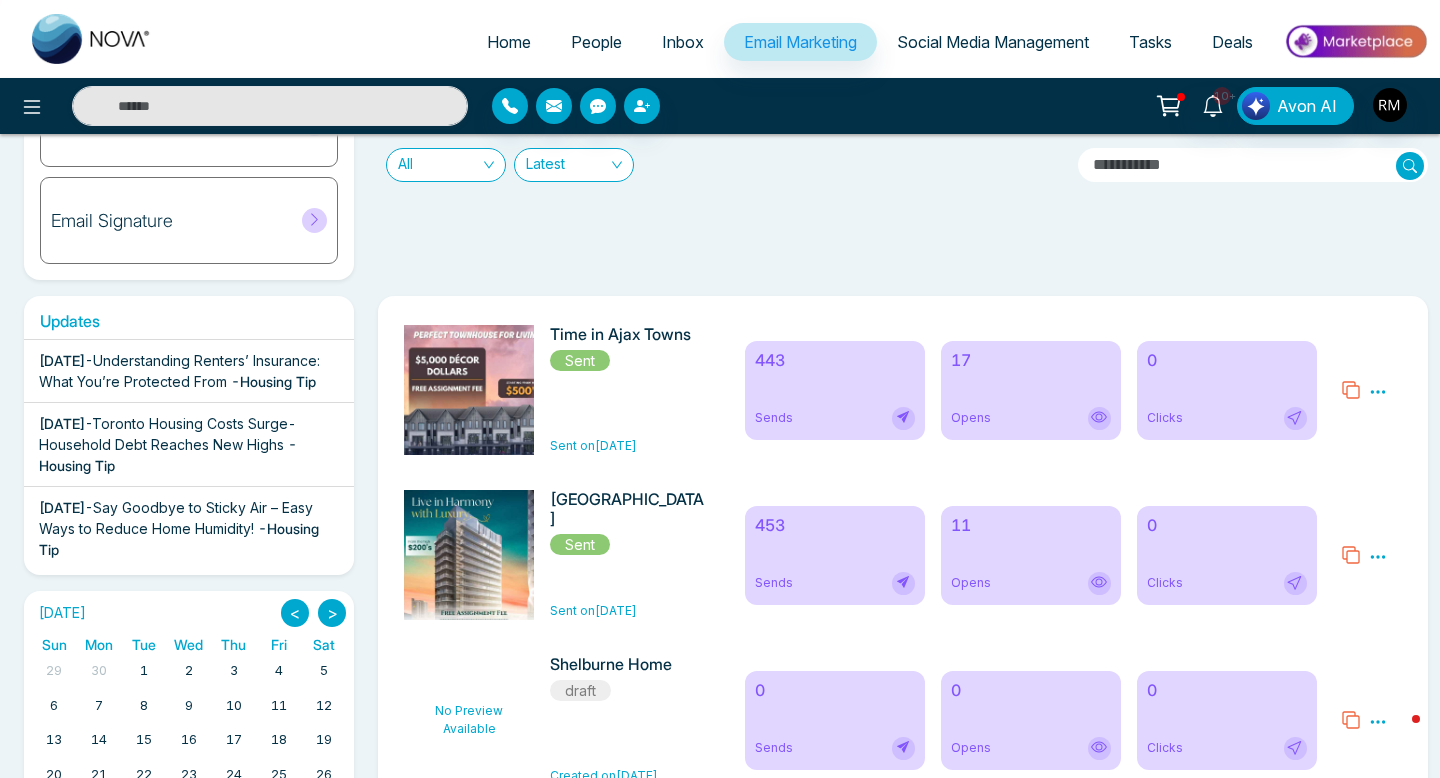 click on "Social Media Management" at bounding box center [993, 42] 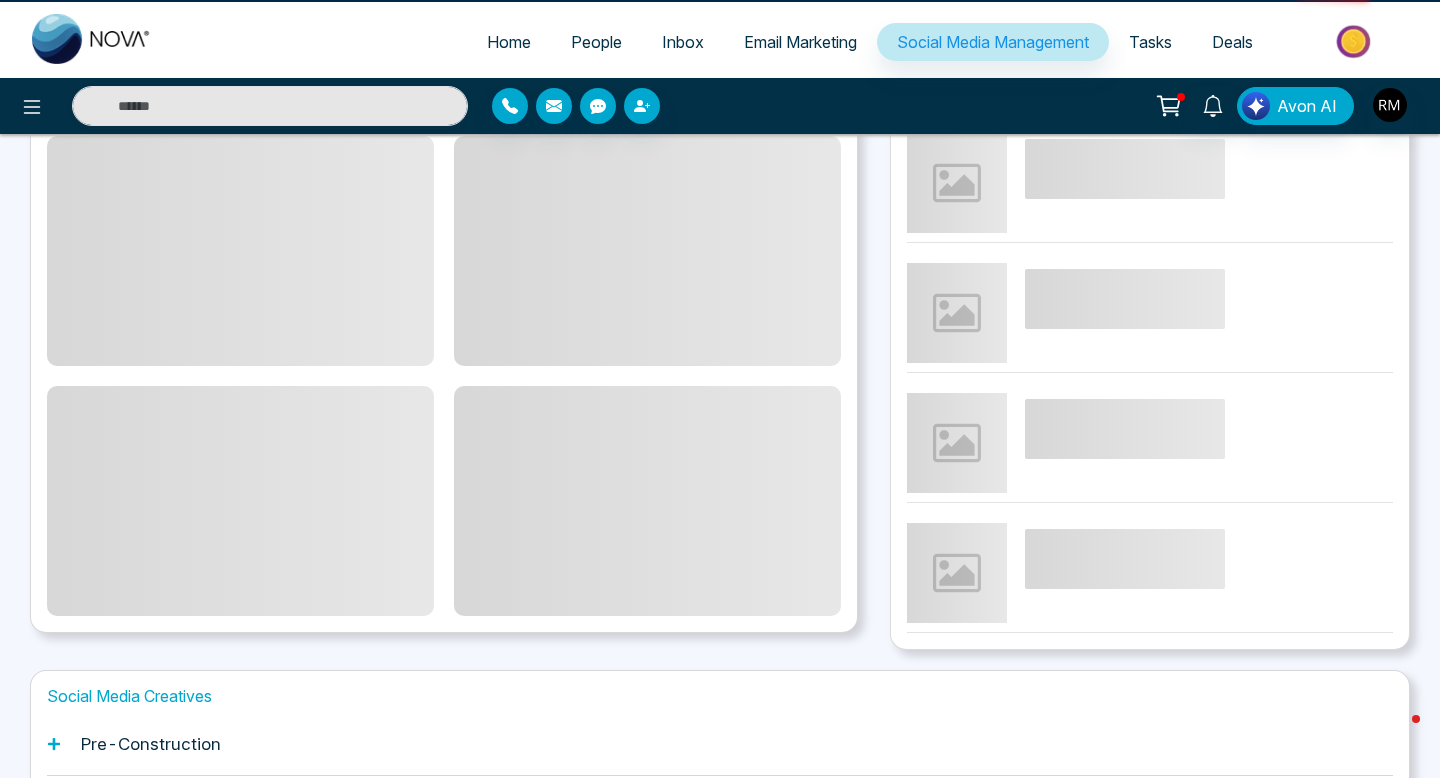 scroll, scrollTop: 0, scrollLeft: 0, axis: both 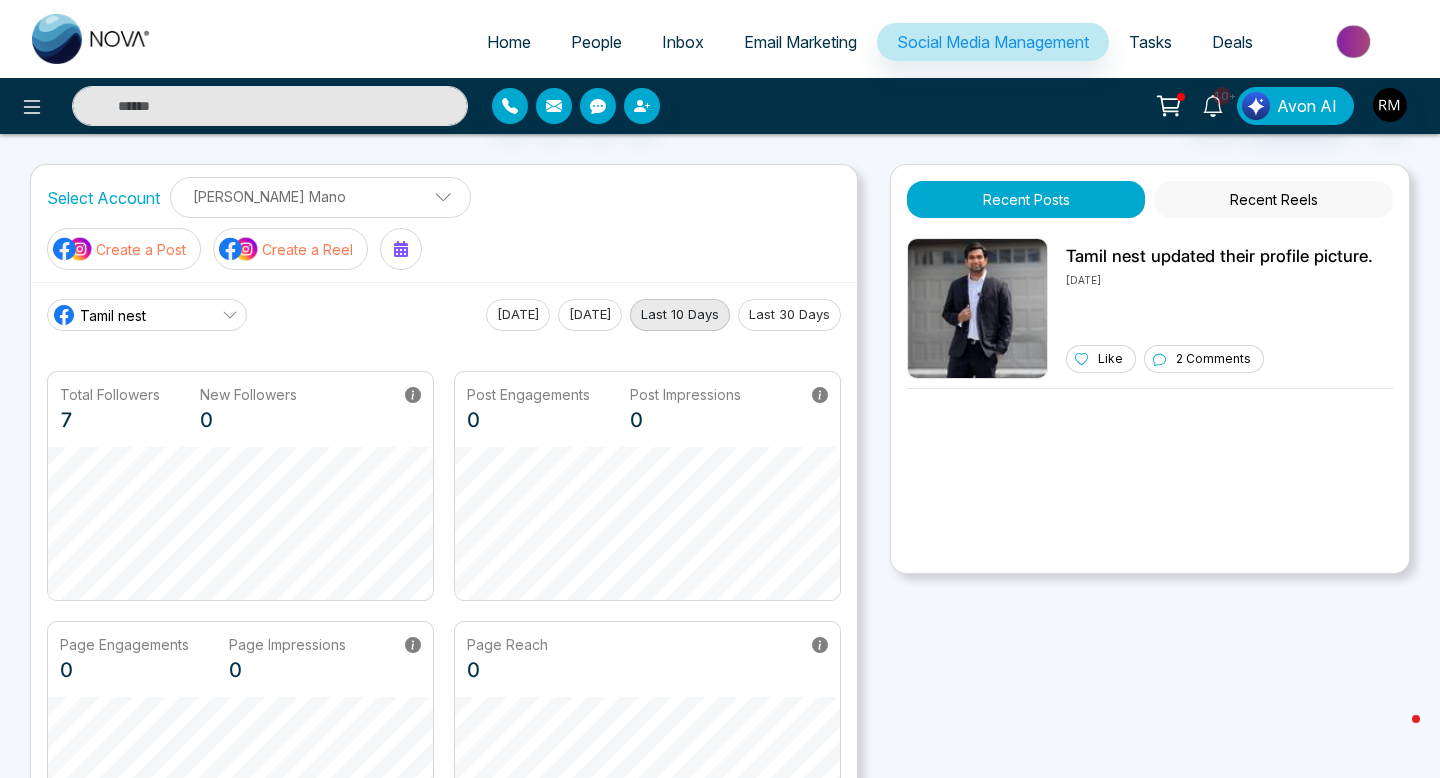 click on "Tasks" at bounding box center (1150, 42) 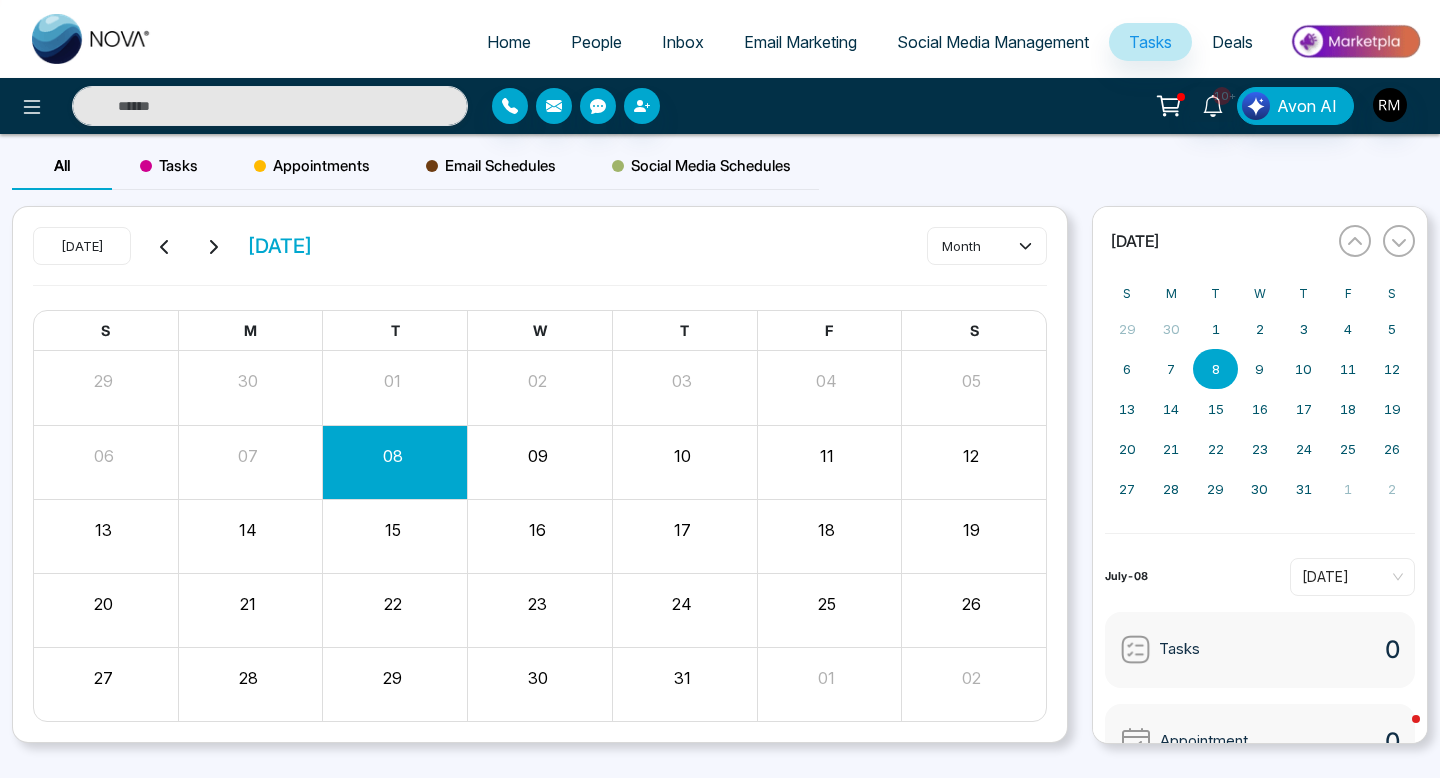 click on "Deals" at bounding box center (1232, 42) 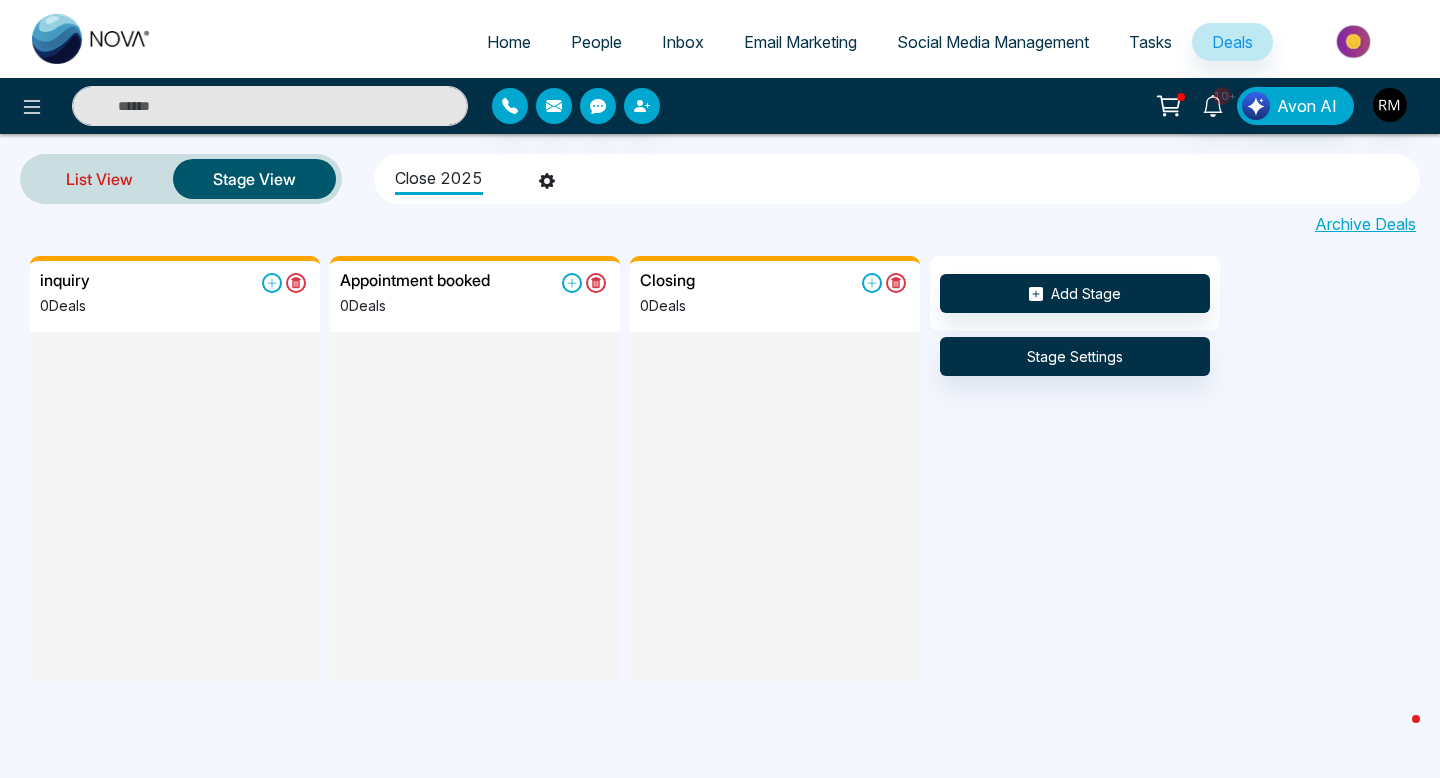 click on "List View" at bounding box center [99, 179] 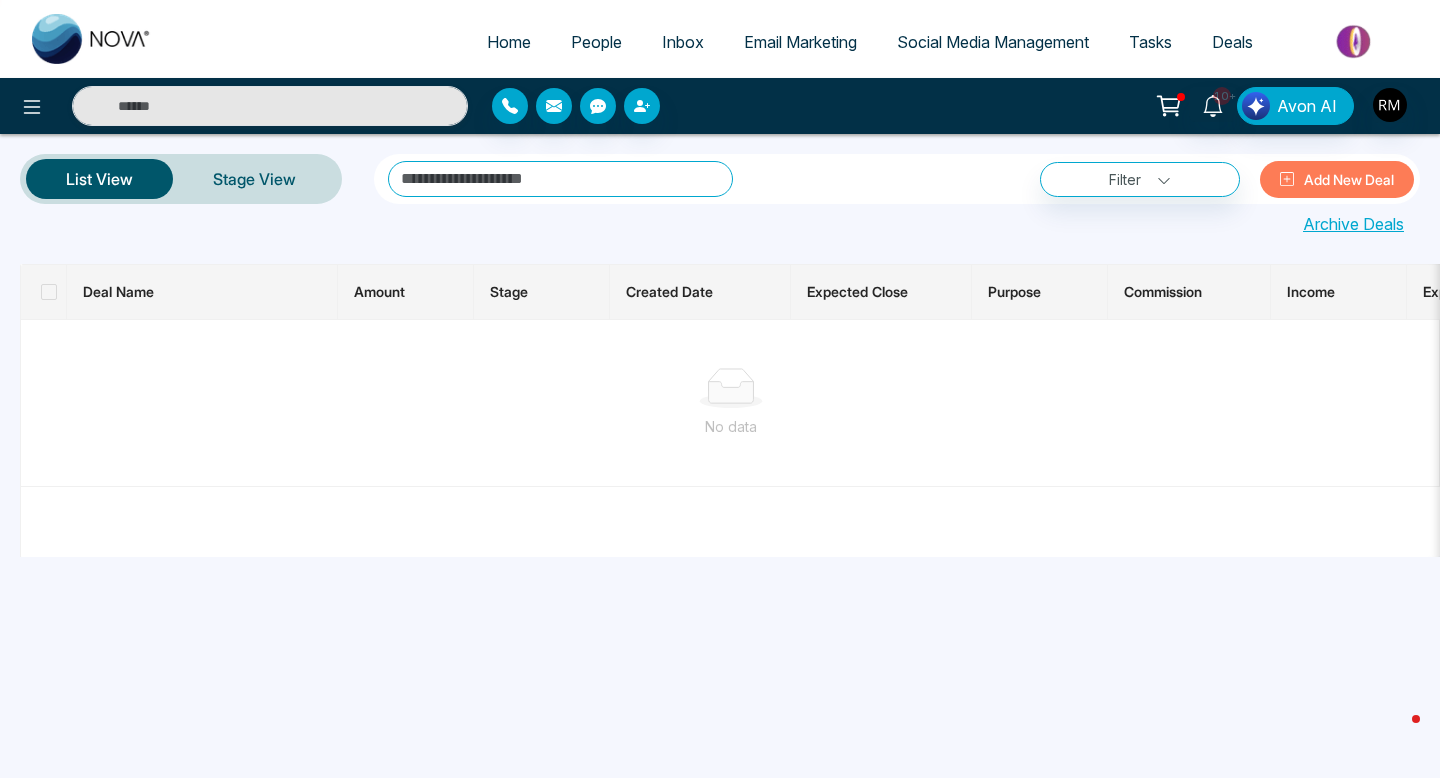 click on "Social Media Management" at bounding box center [993, 42] 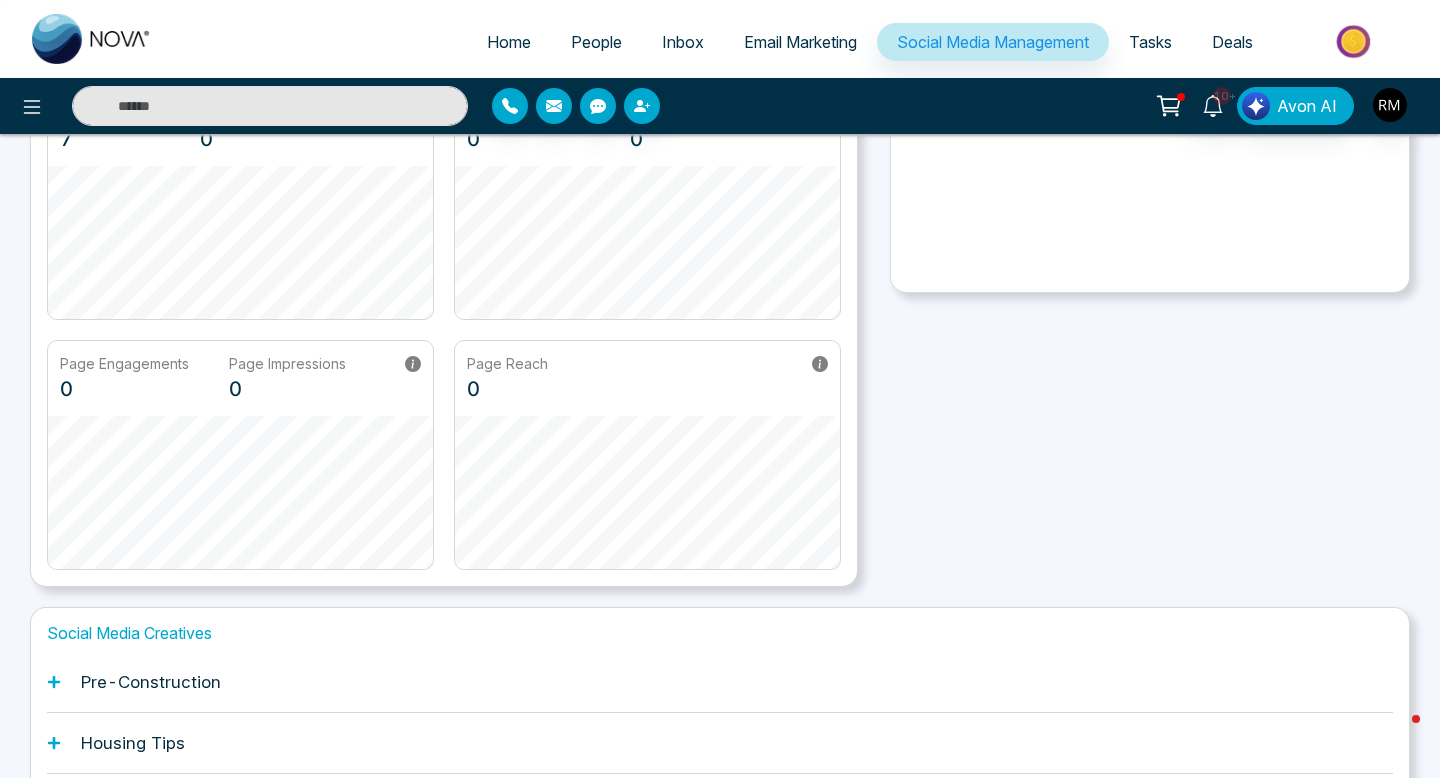 scroll, scrollTop: 446, scrollLeft: 0, axis: vertical 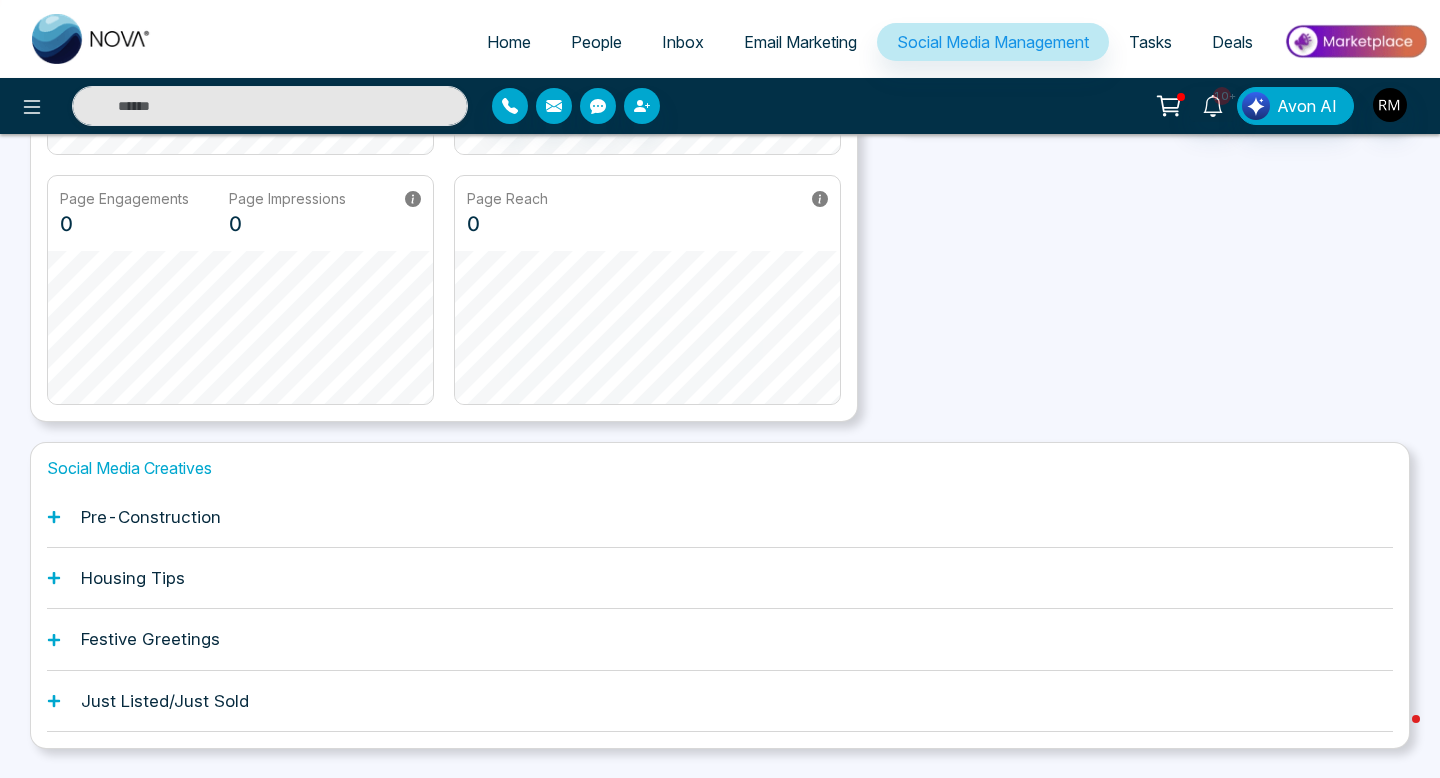 click on "Pre-Construction" at bounding box center [151, 517] 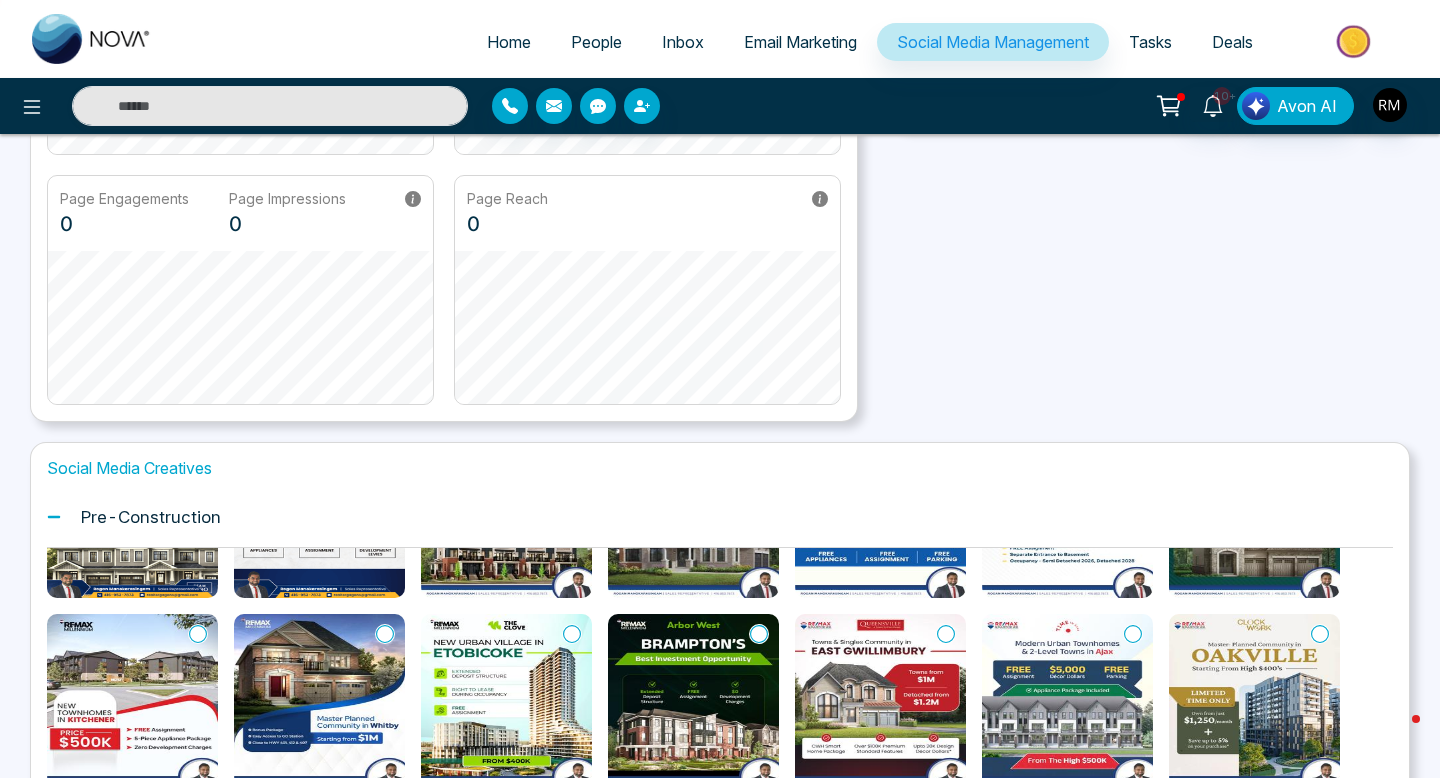 scroll, scrollTop: 352, scrollLeft: 0, axis: vertical 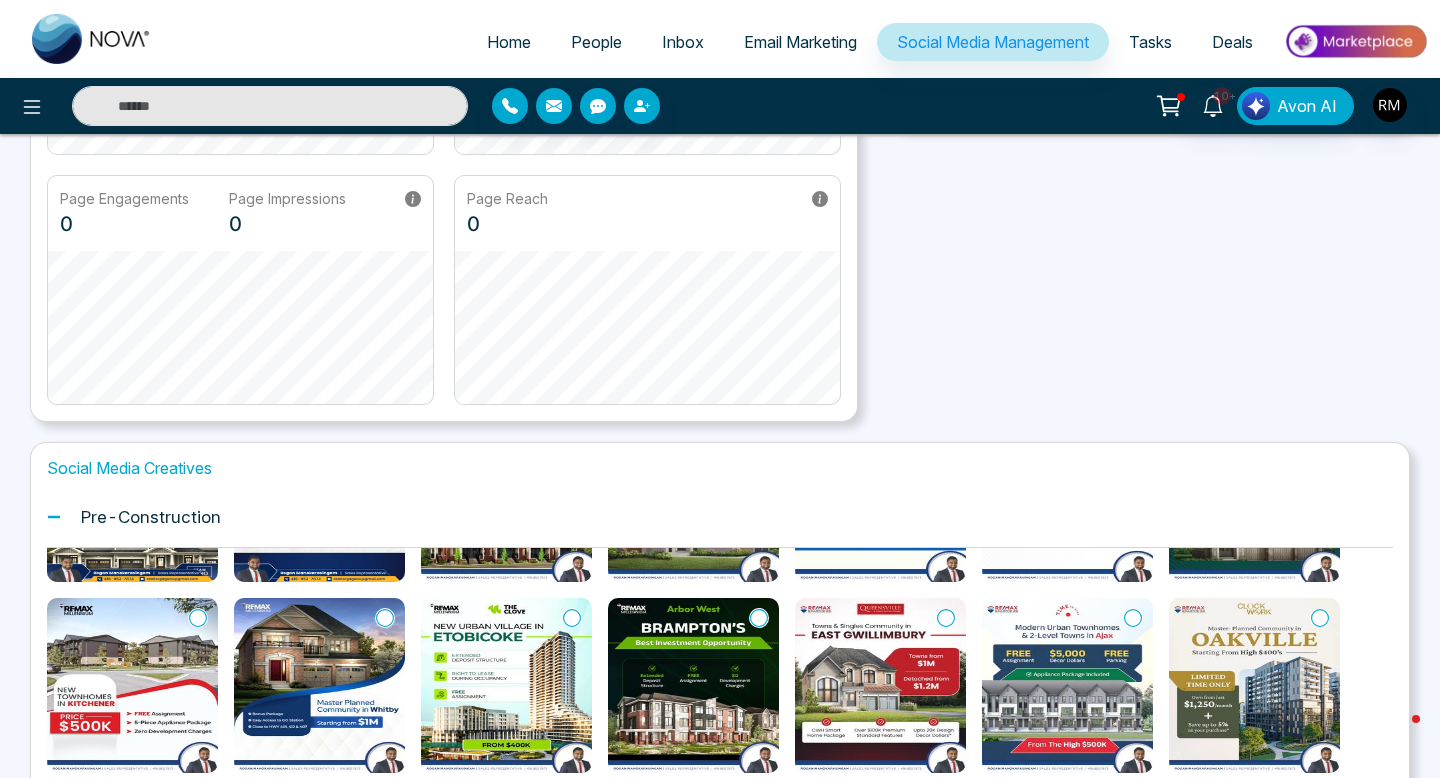 click at bounding box center [880, 685] 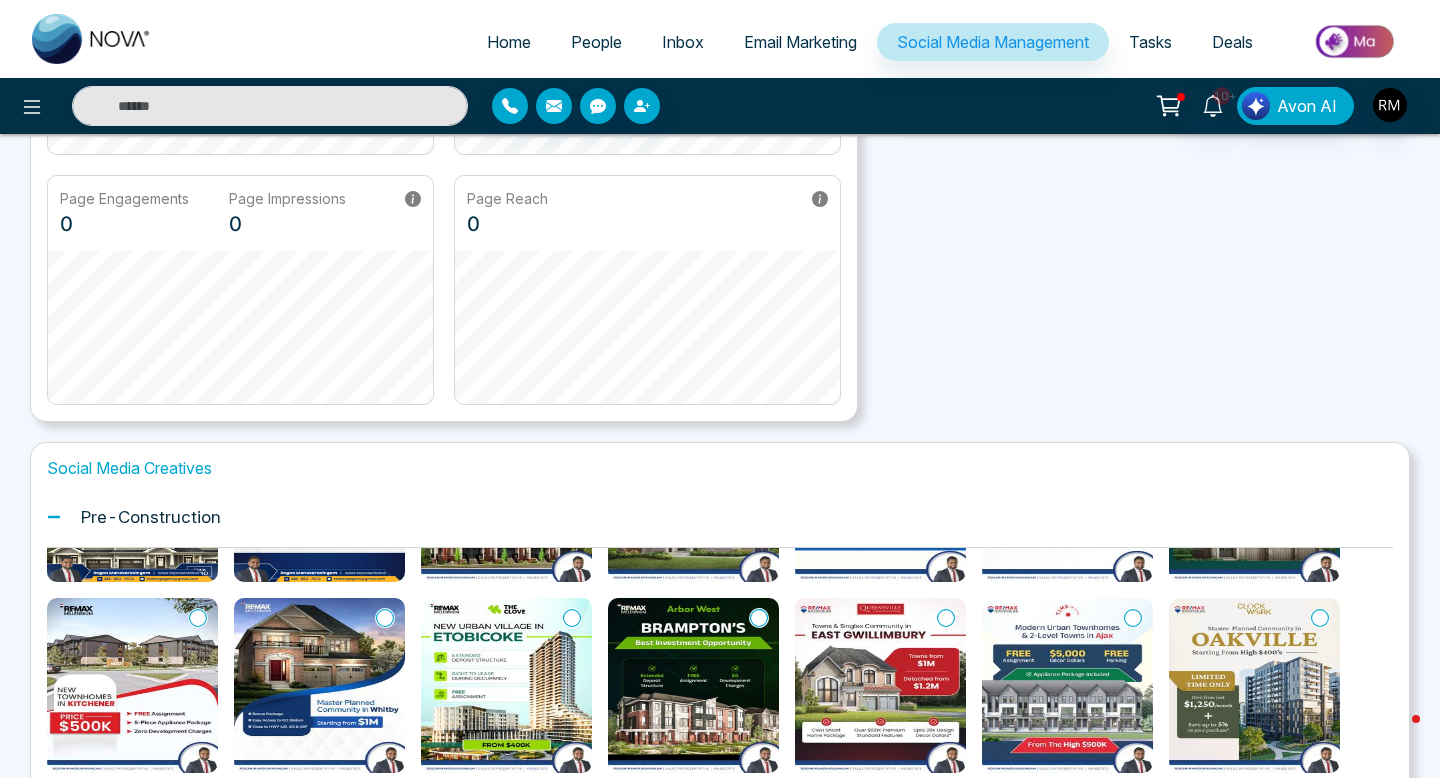 scroll, scrollTop: 0, scrollLeft: 0, axis: both 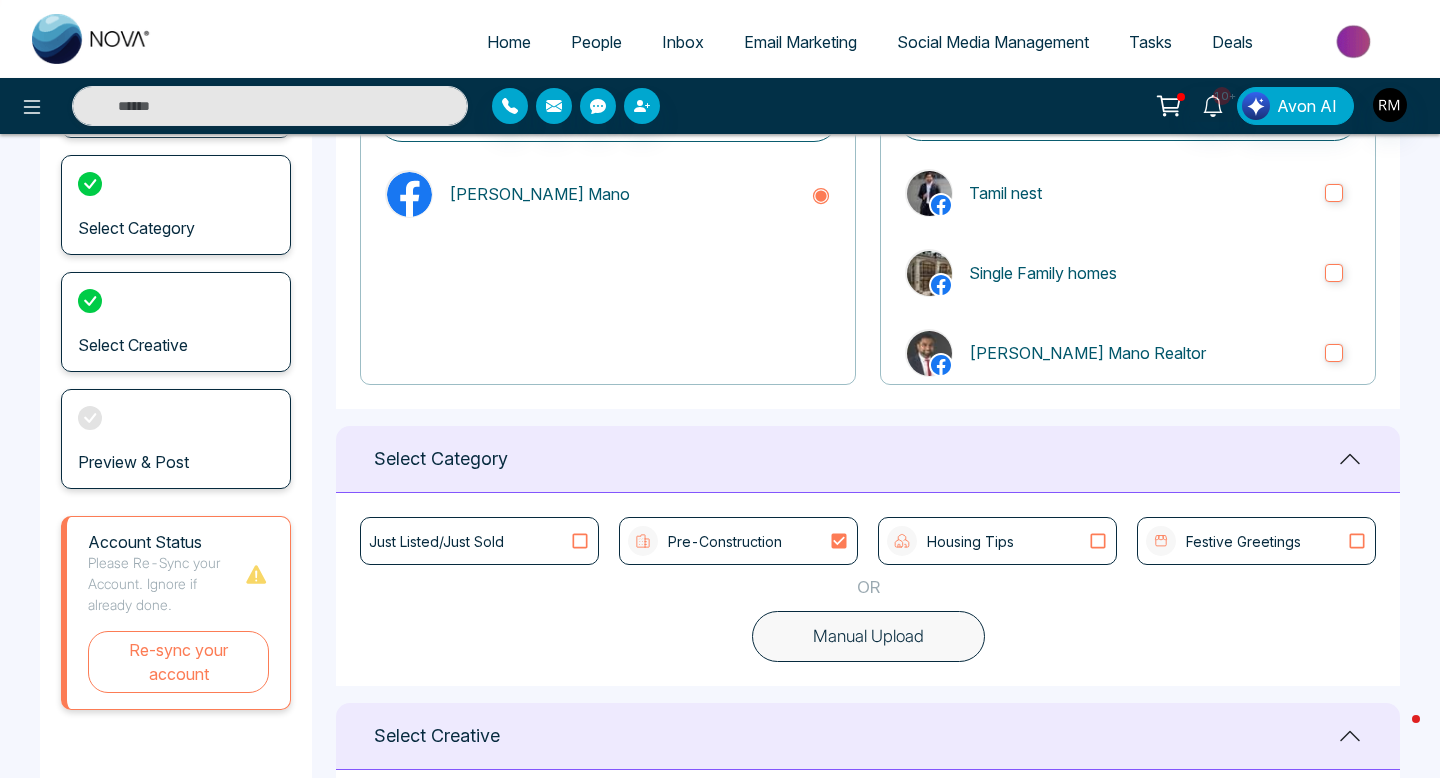 type on "**********" 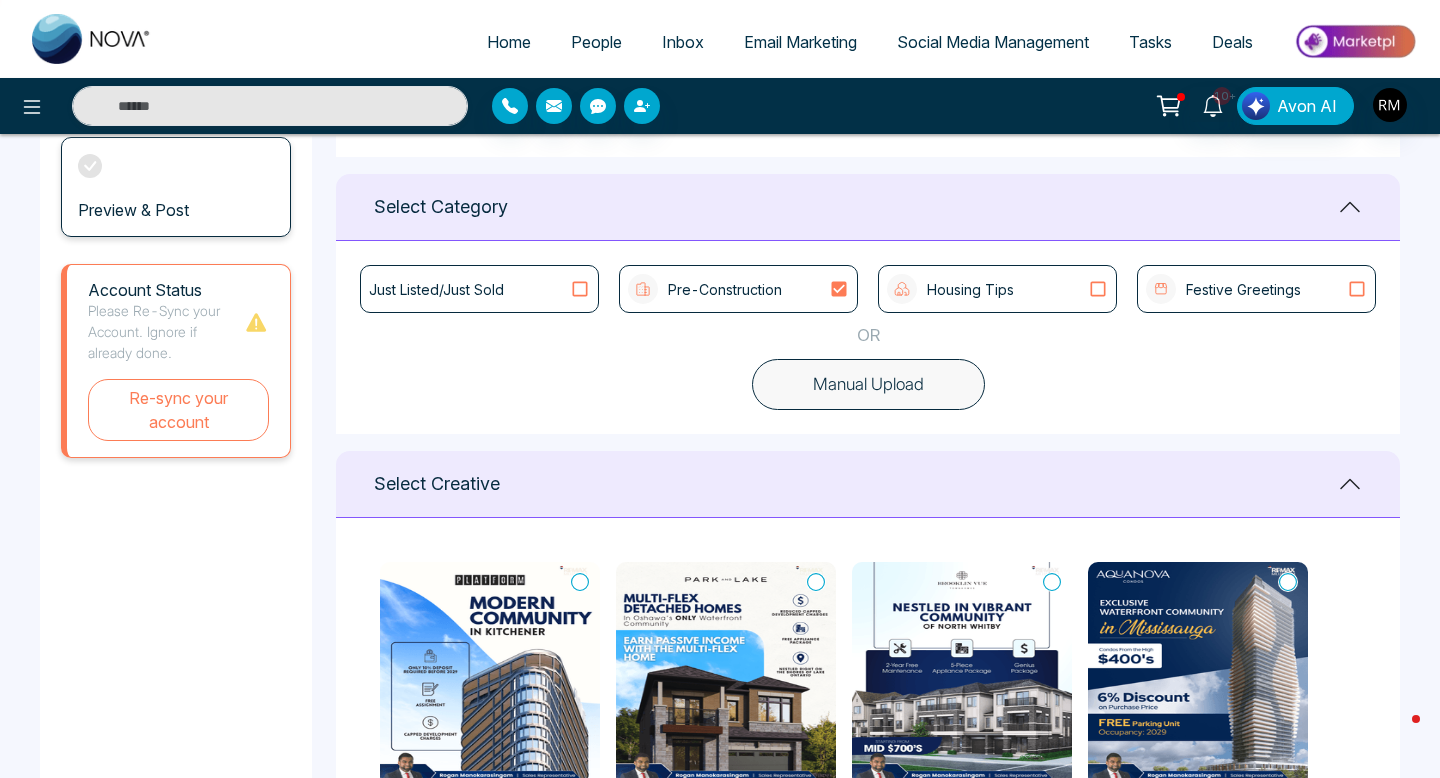 scroll, scrollTop: 496, scrollLeft: 0, axis: vertical 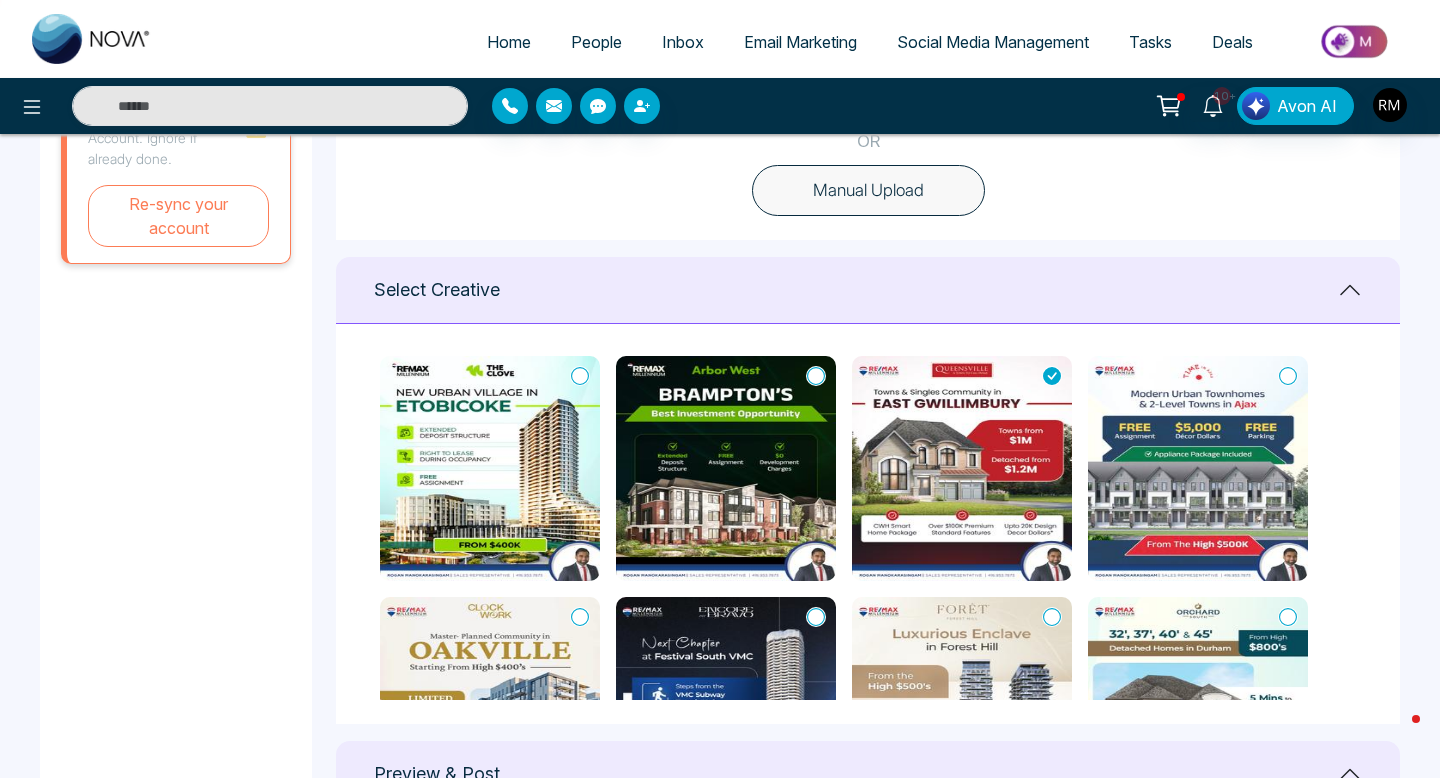 click at bounding box center (962, 468) 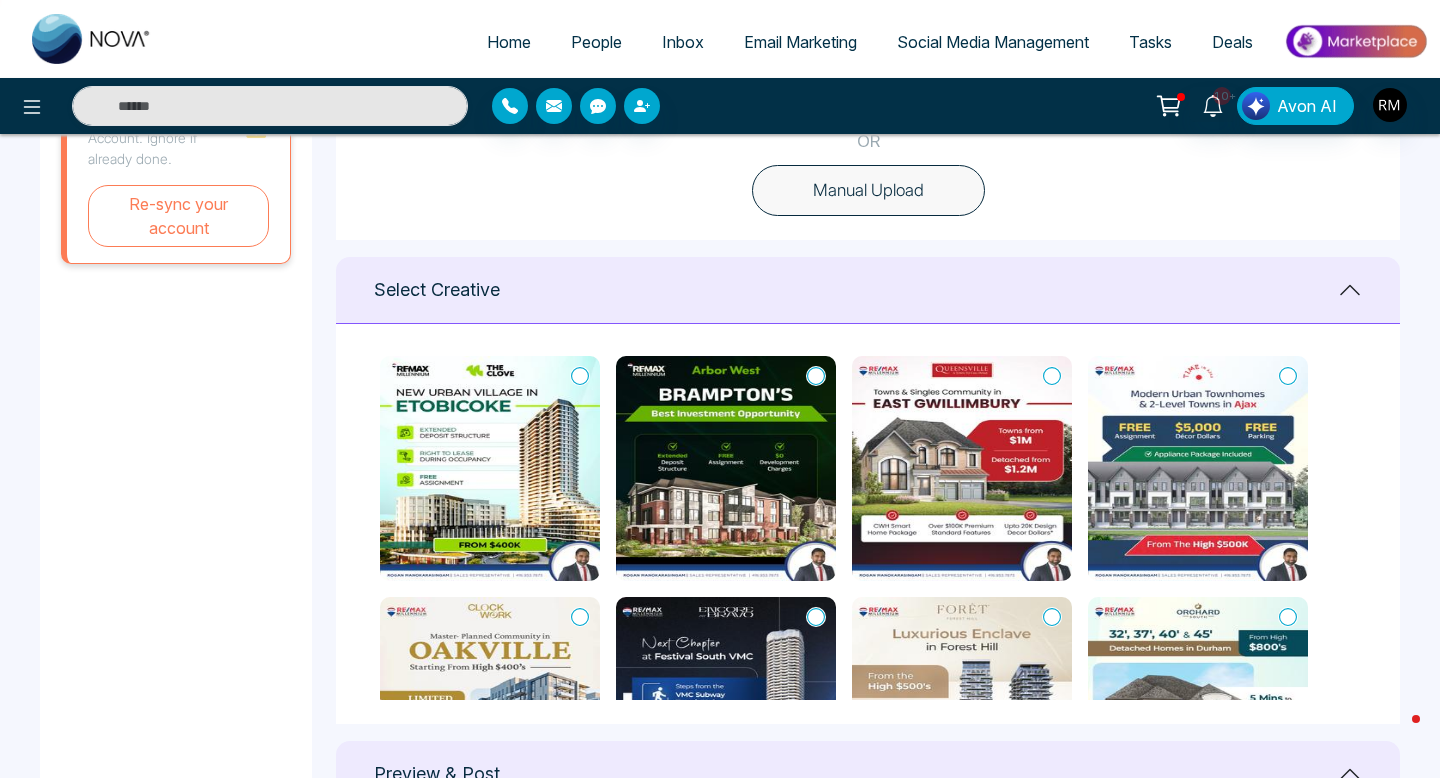 click at bounding box center (962, 468) 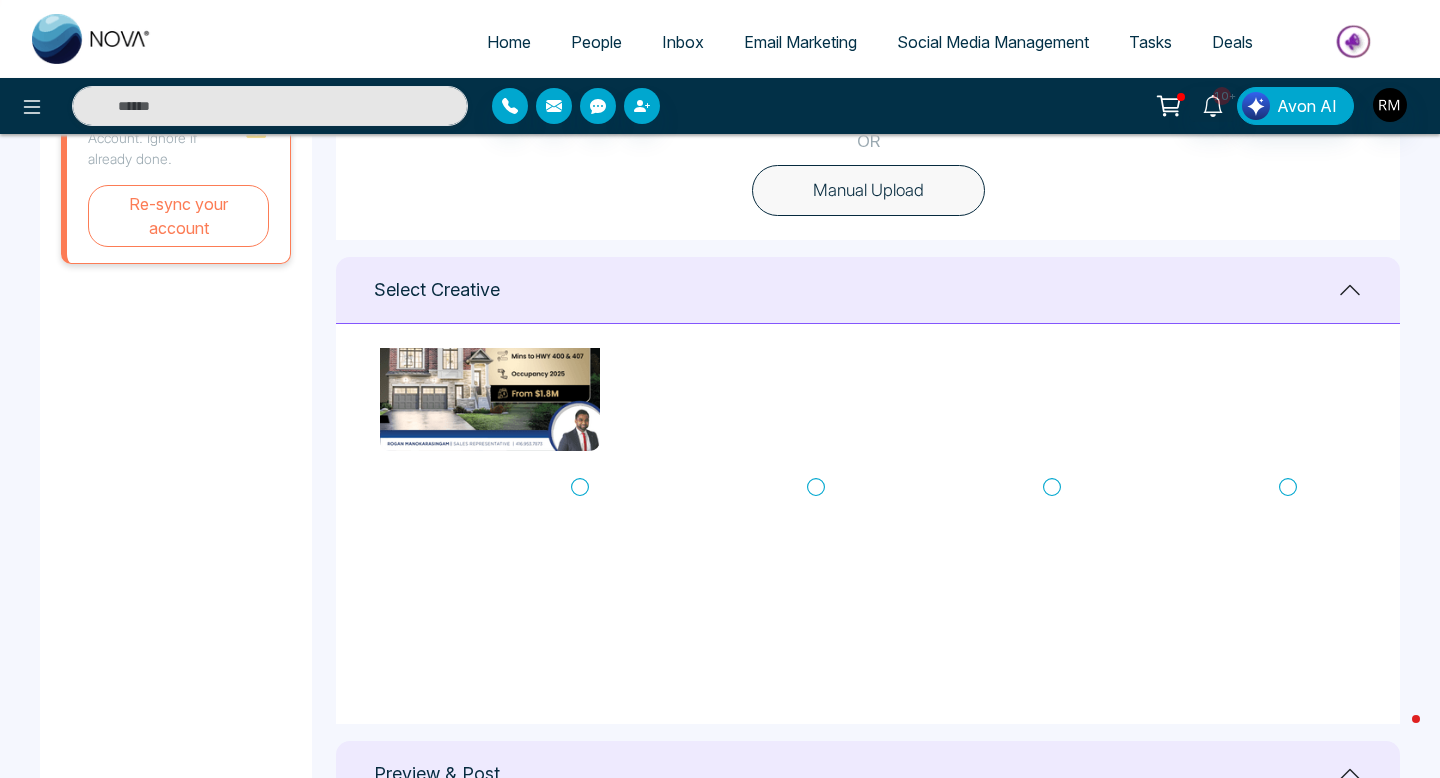 scroll, scrollTop: 2318, scrollLeft: 0, axis: vertical 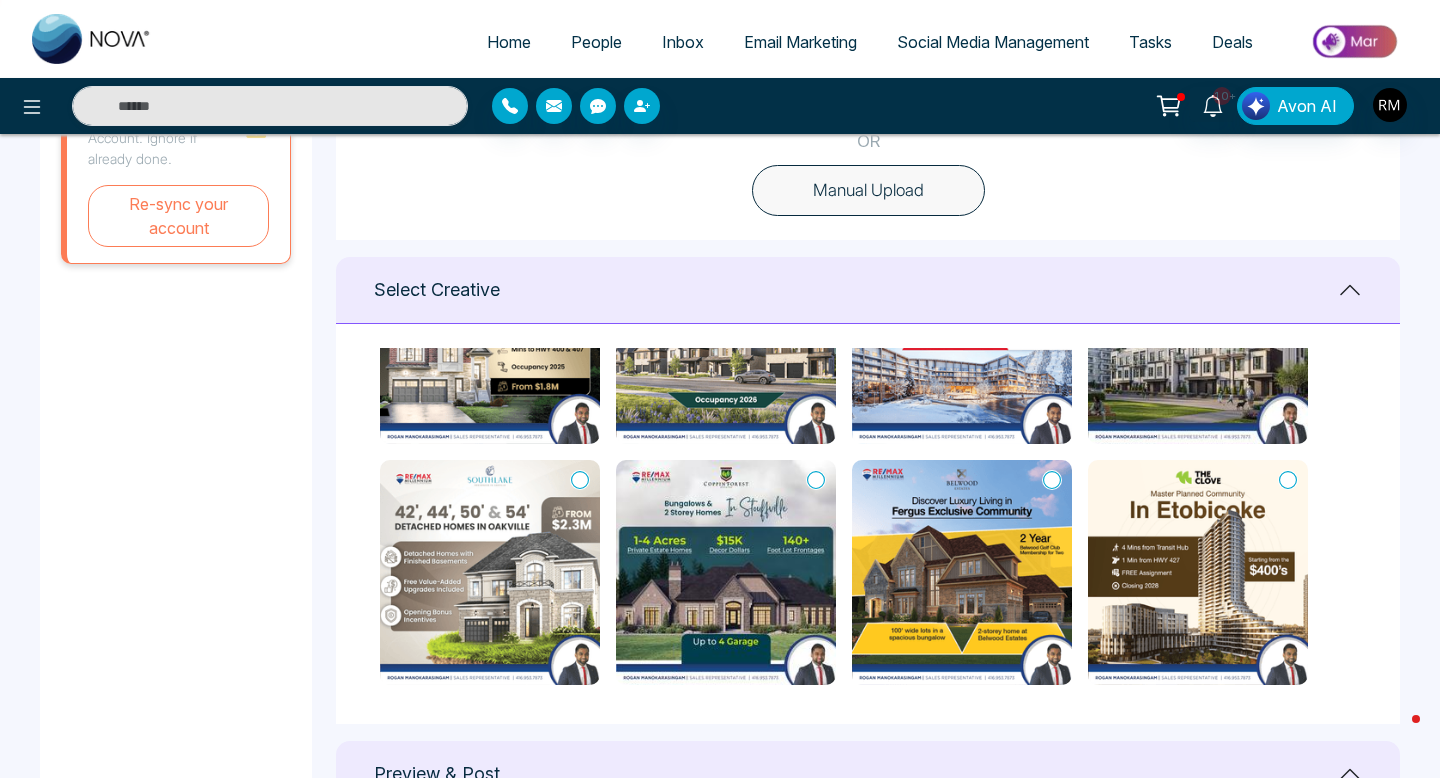 click at bounding box center [490, 572] 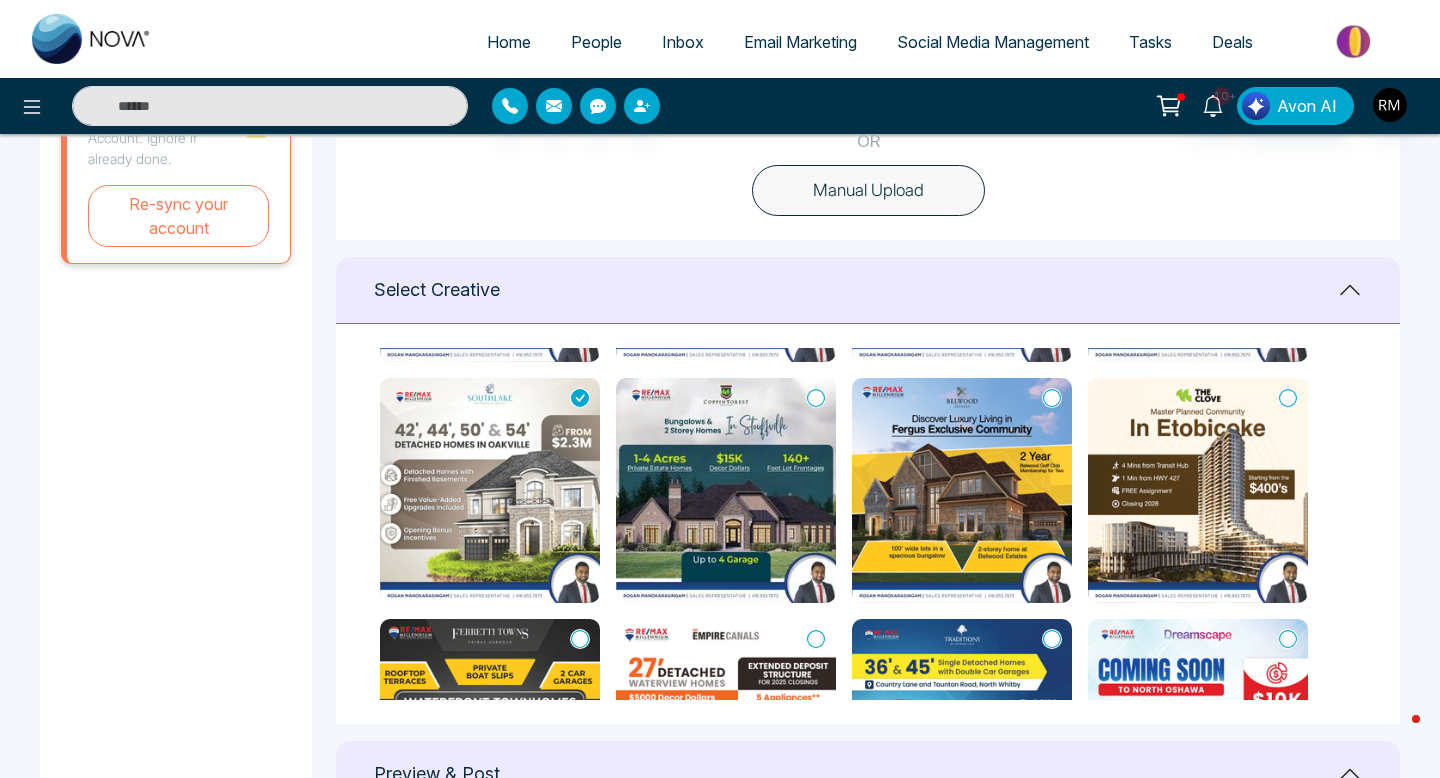 scroll, scrollTop: 2405, scrollLeft: 0, axis: vertical 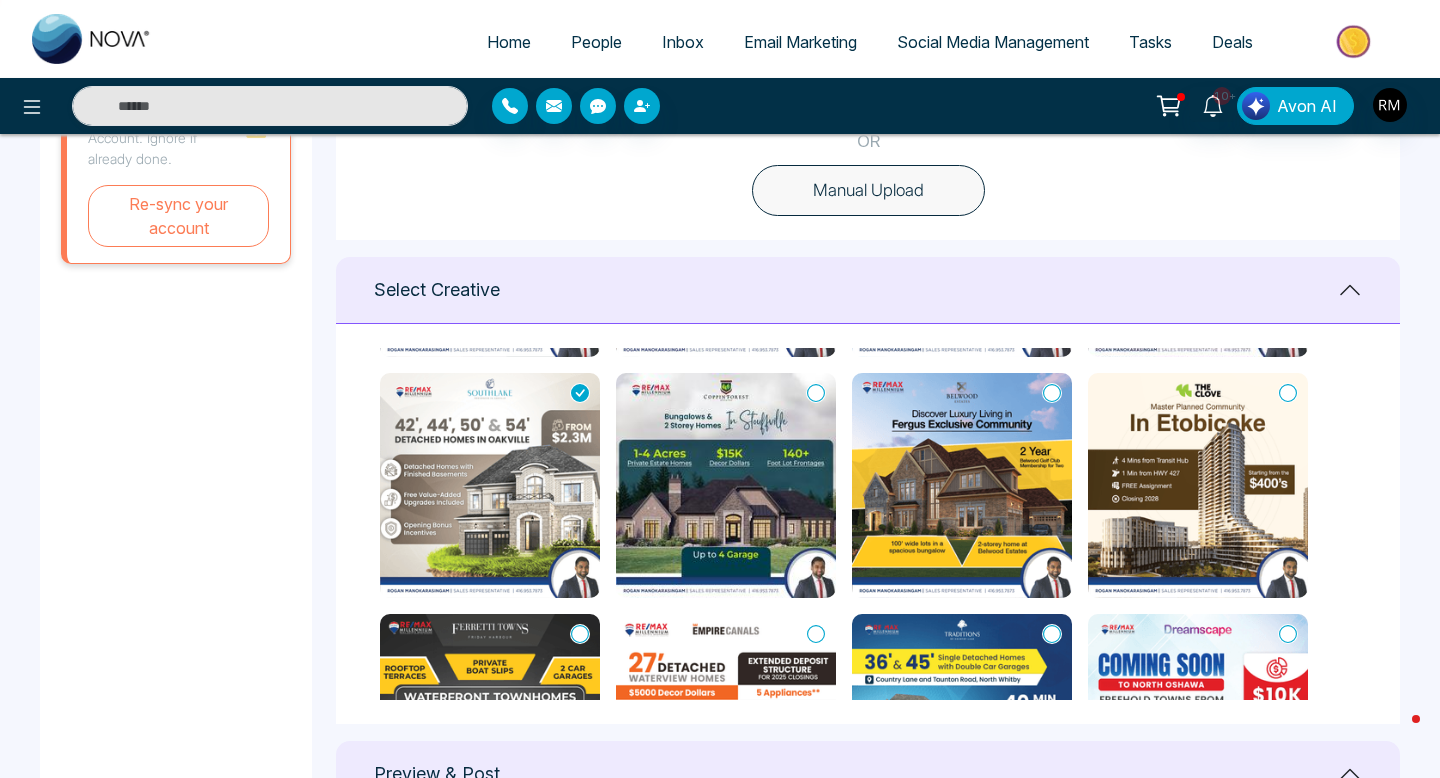 click at bounding box center (726, 485) 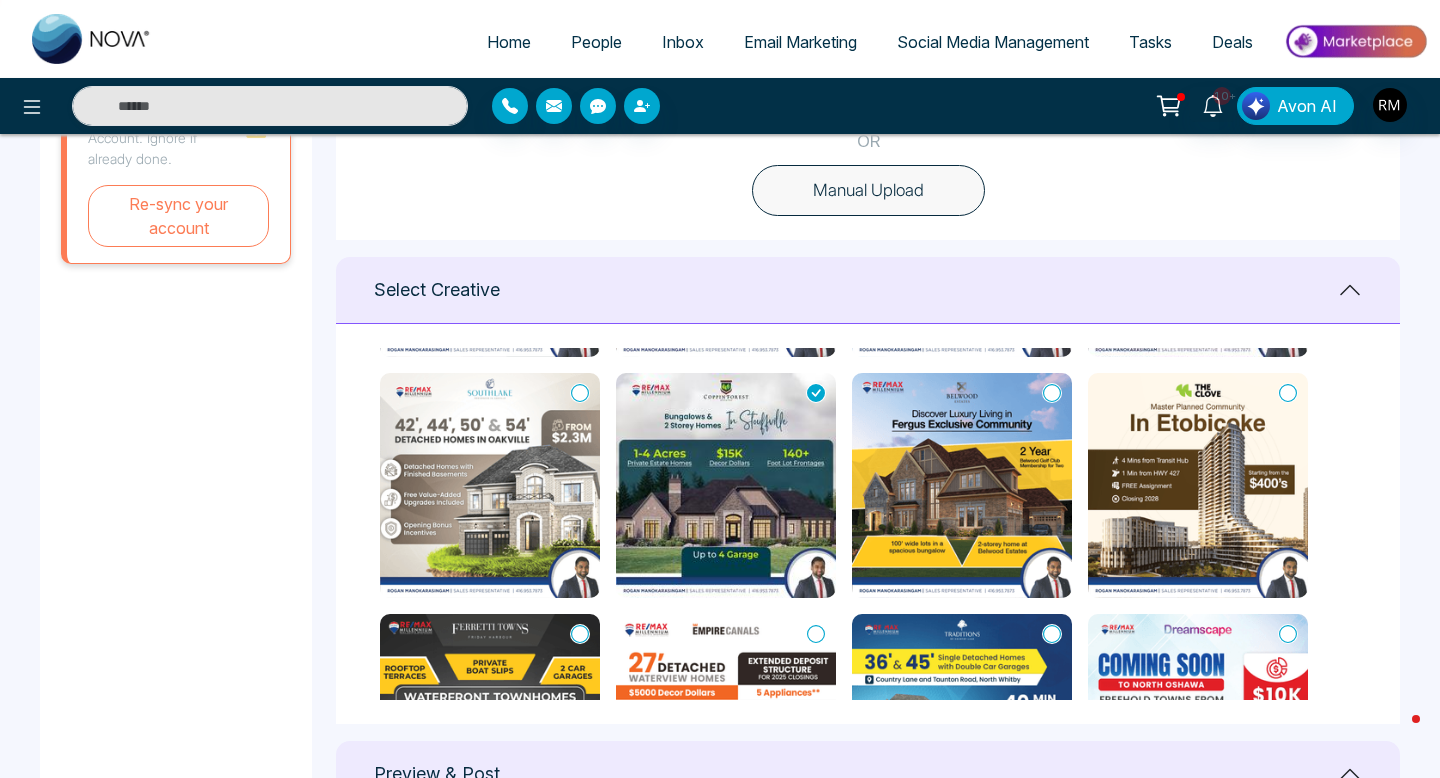 type on "**********" 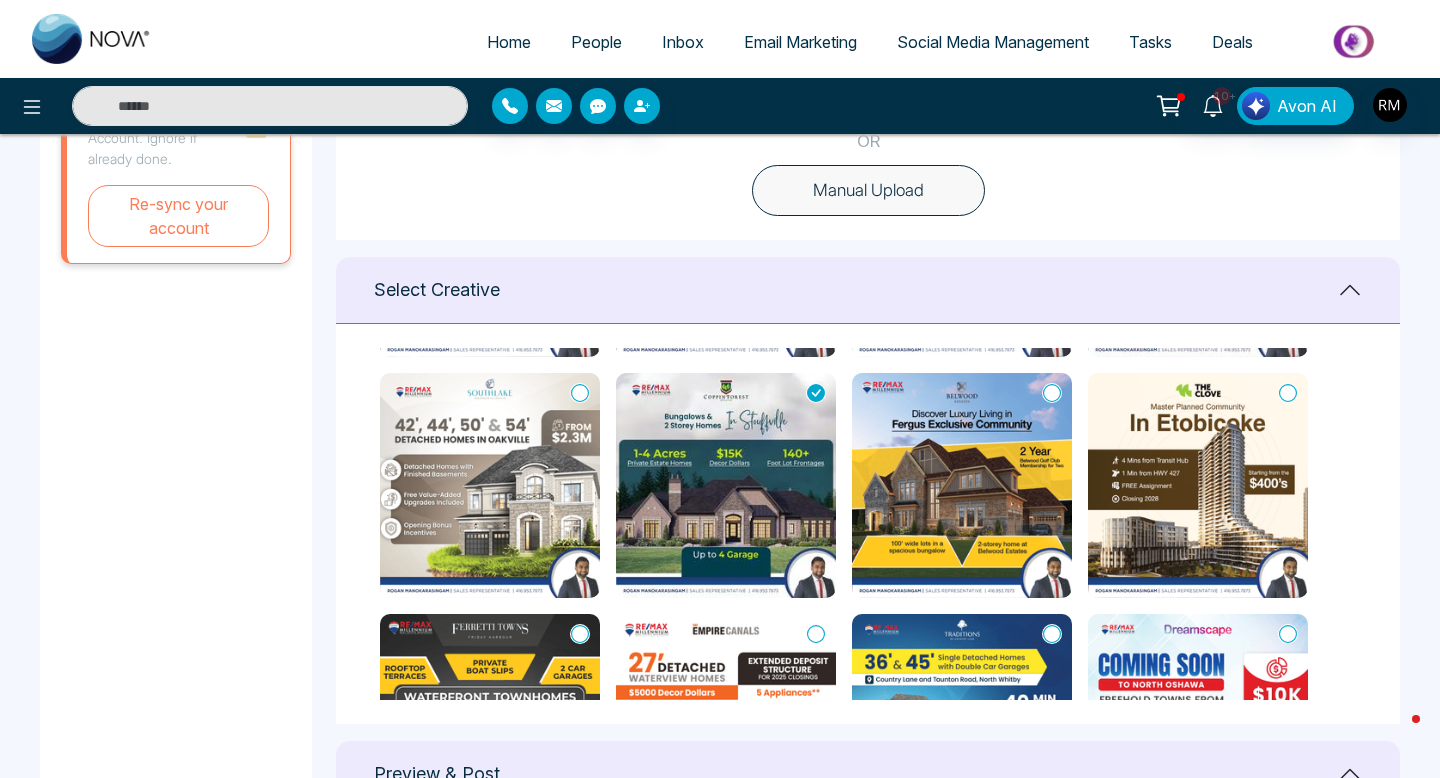 click at bounding box center (726, 485) 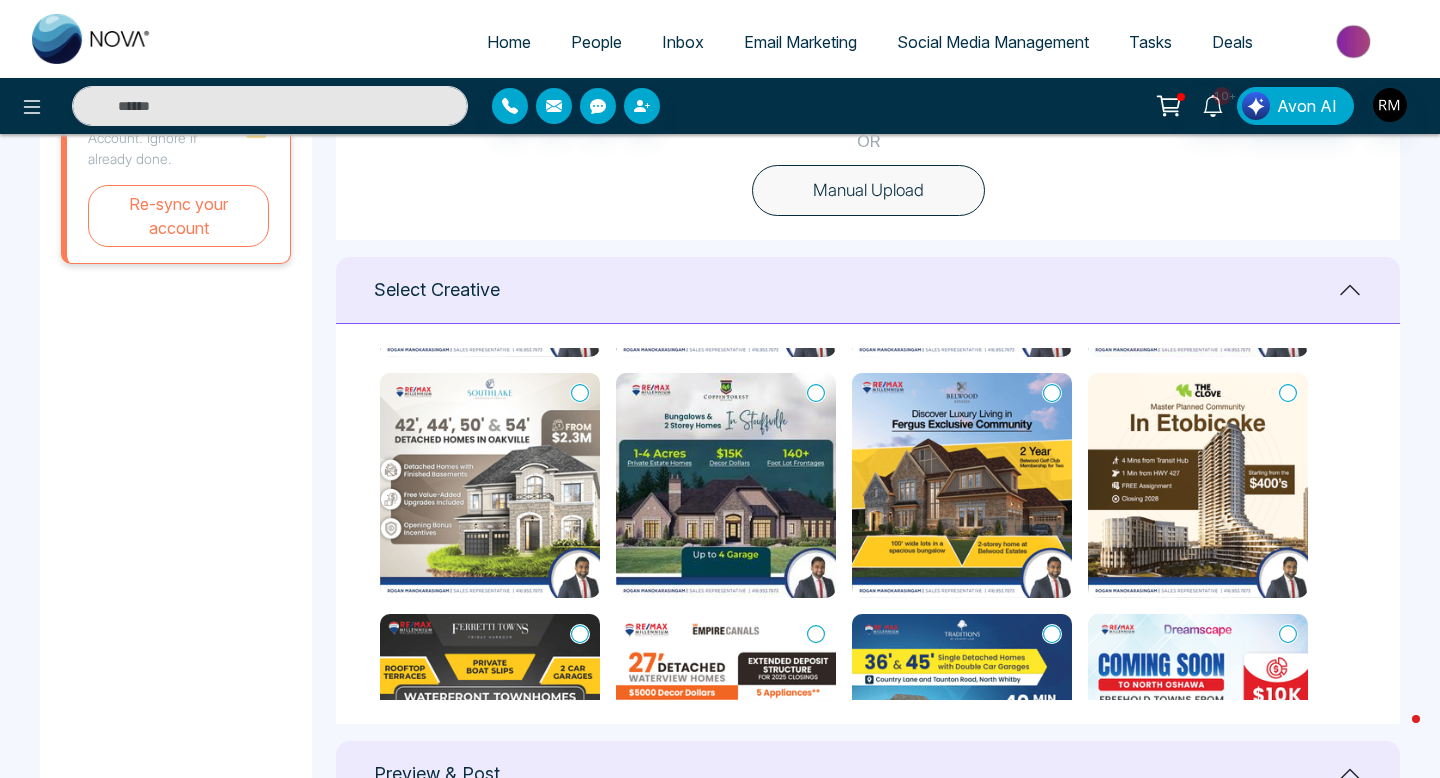 click at bounding box center [726, 485] 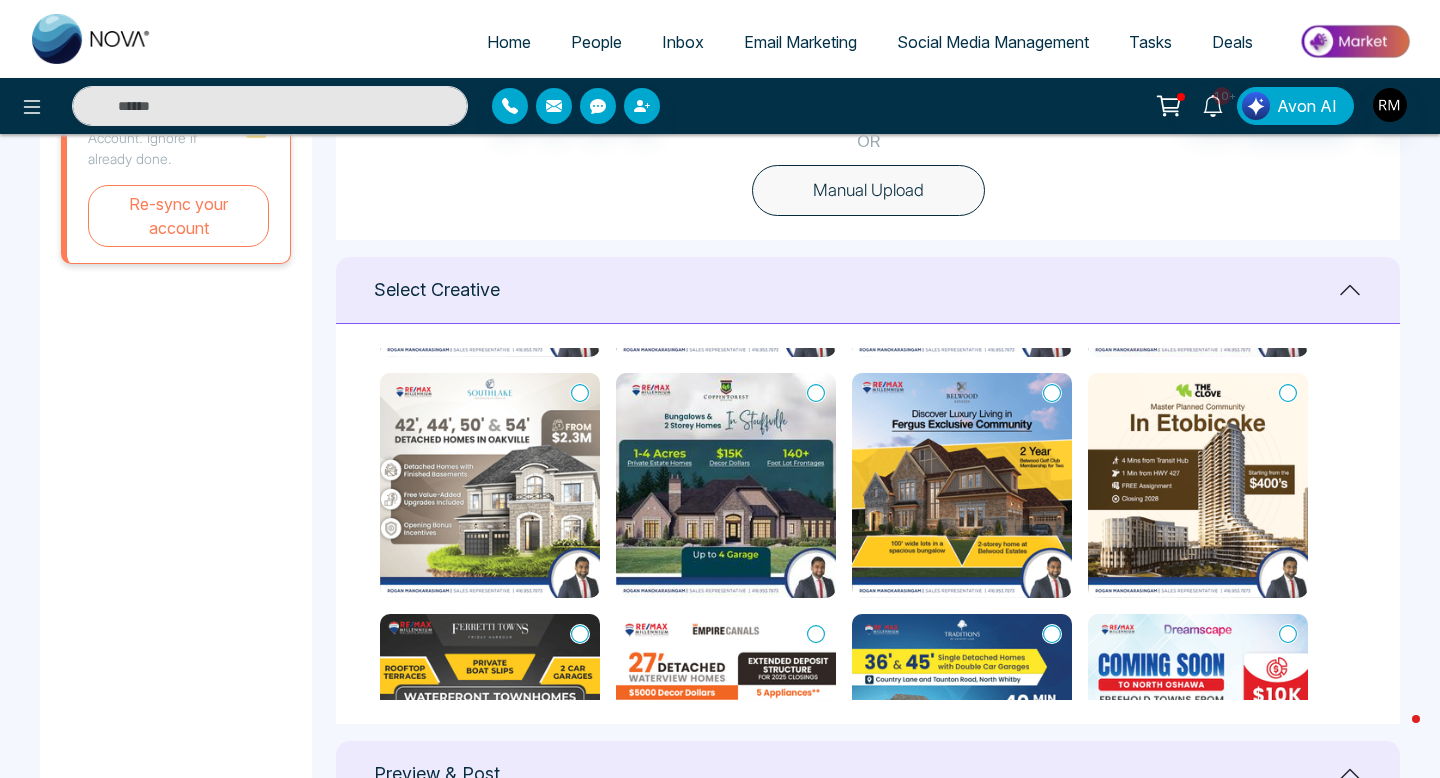 type on "**********" 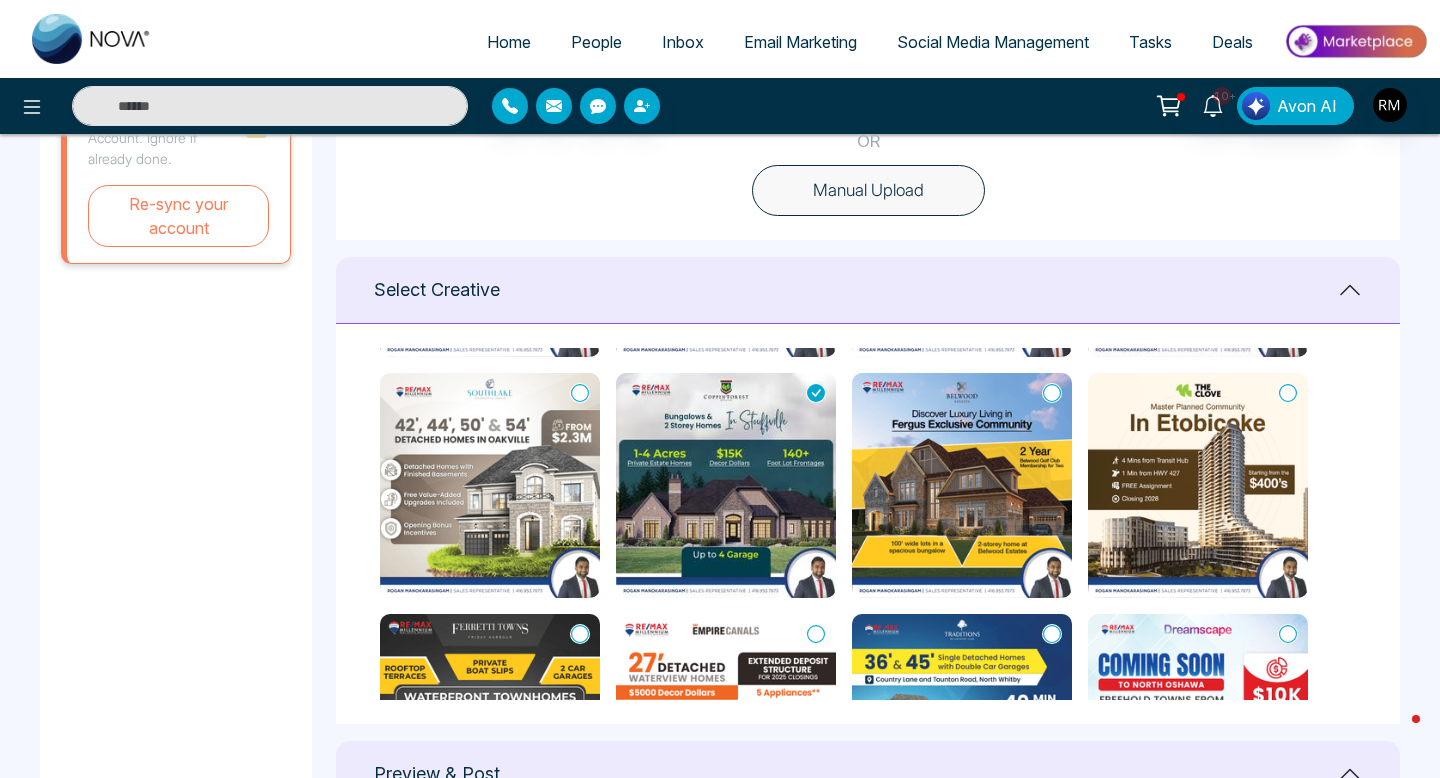 click at bounding box center (726, 485) 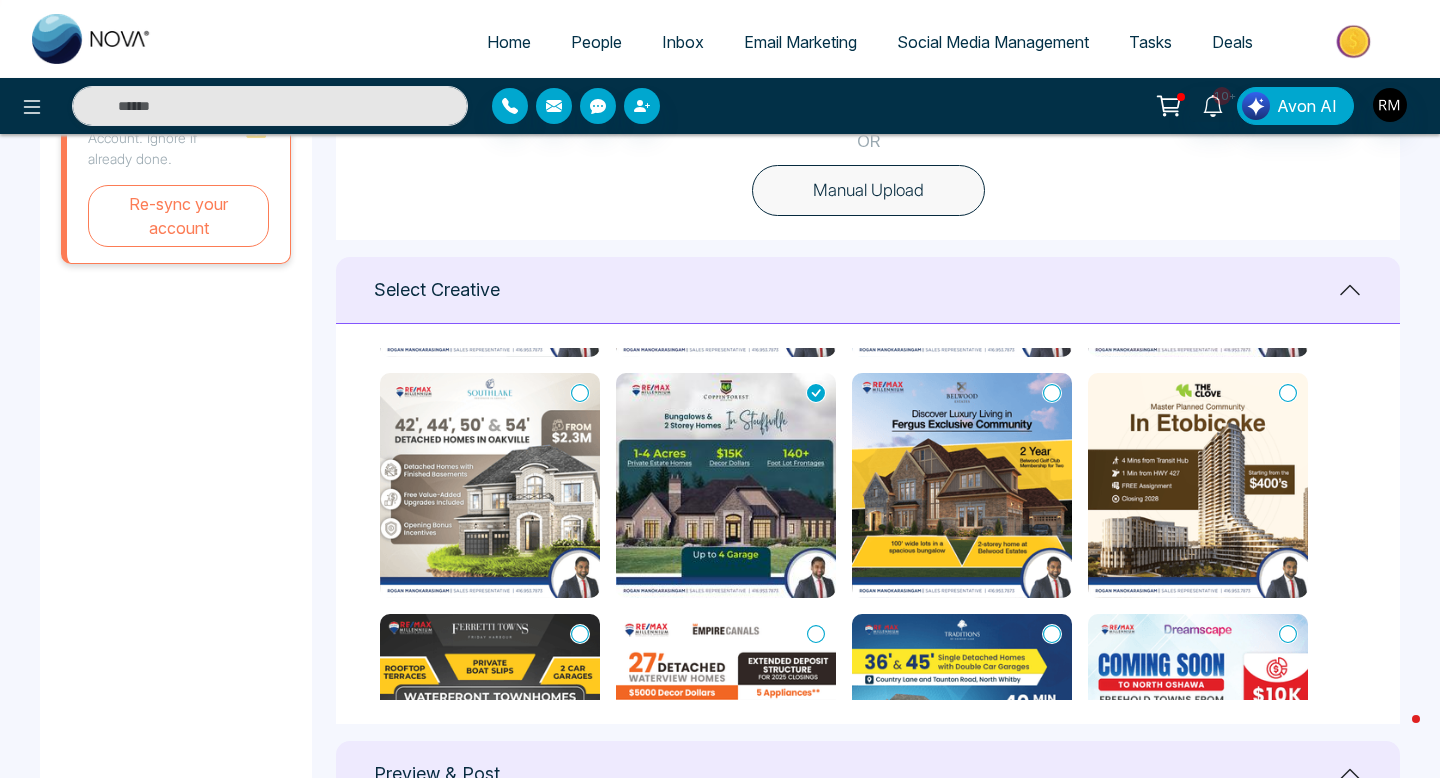 click at bounding box center (726, 485) 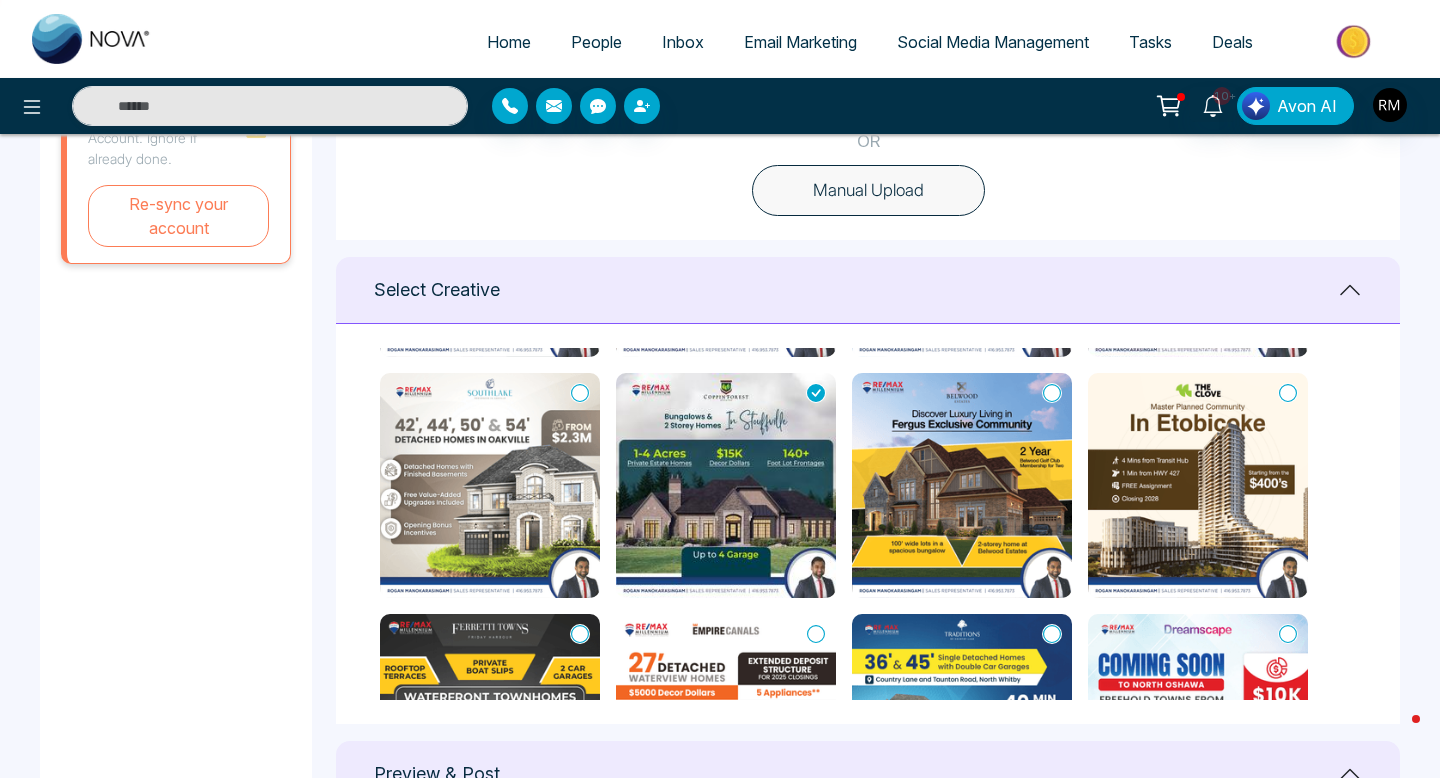 type on "**********" 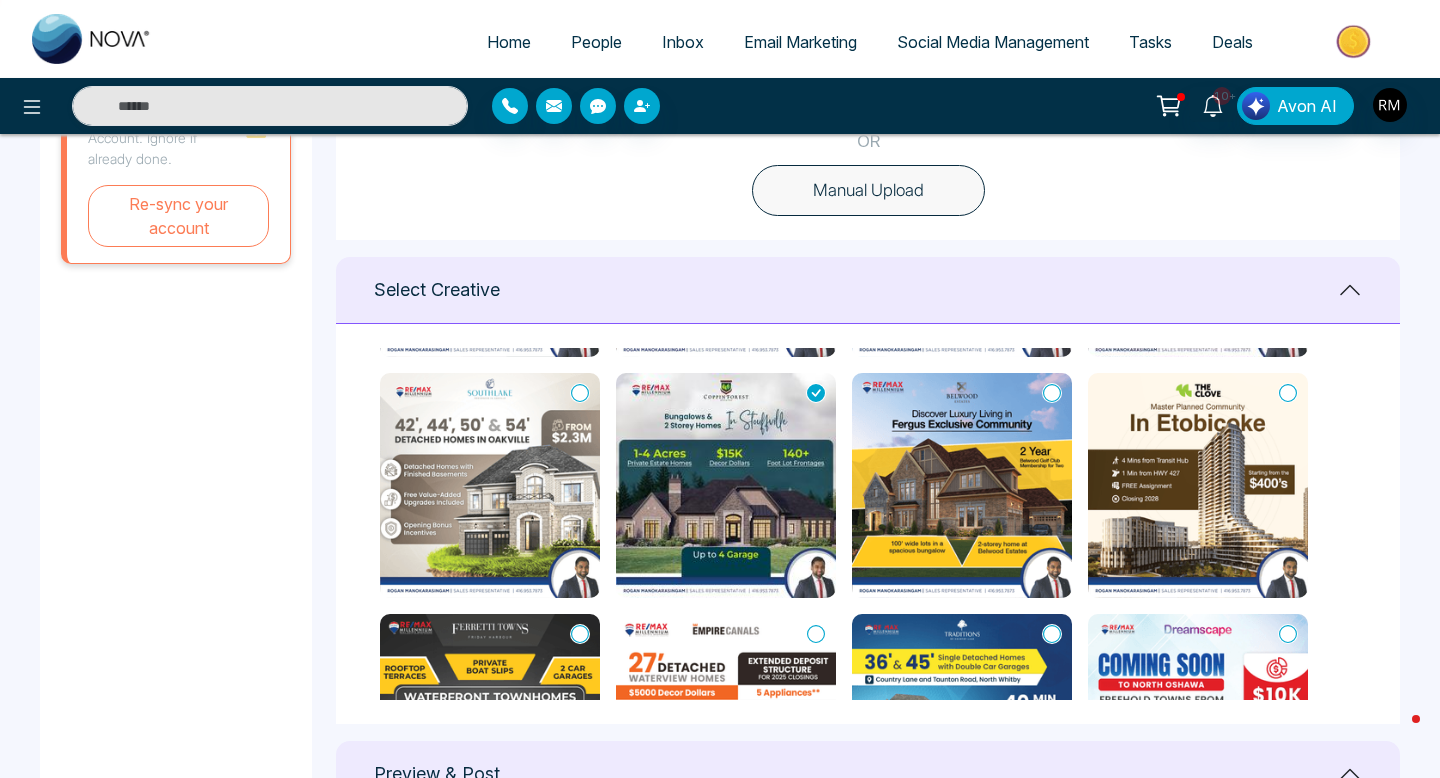 click at bounding box center [726, 485] 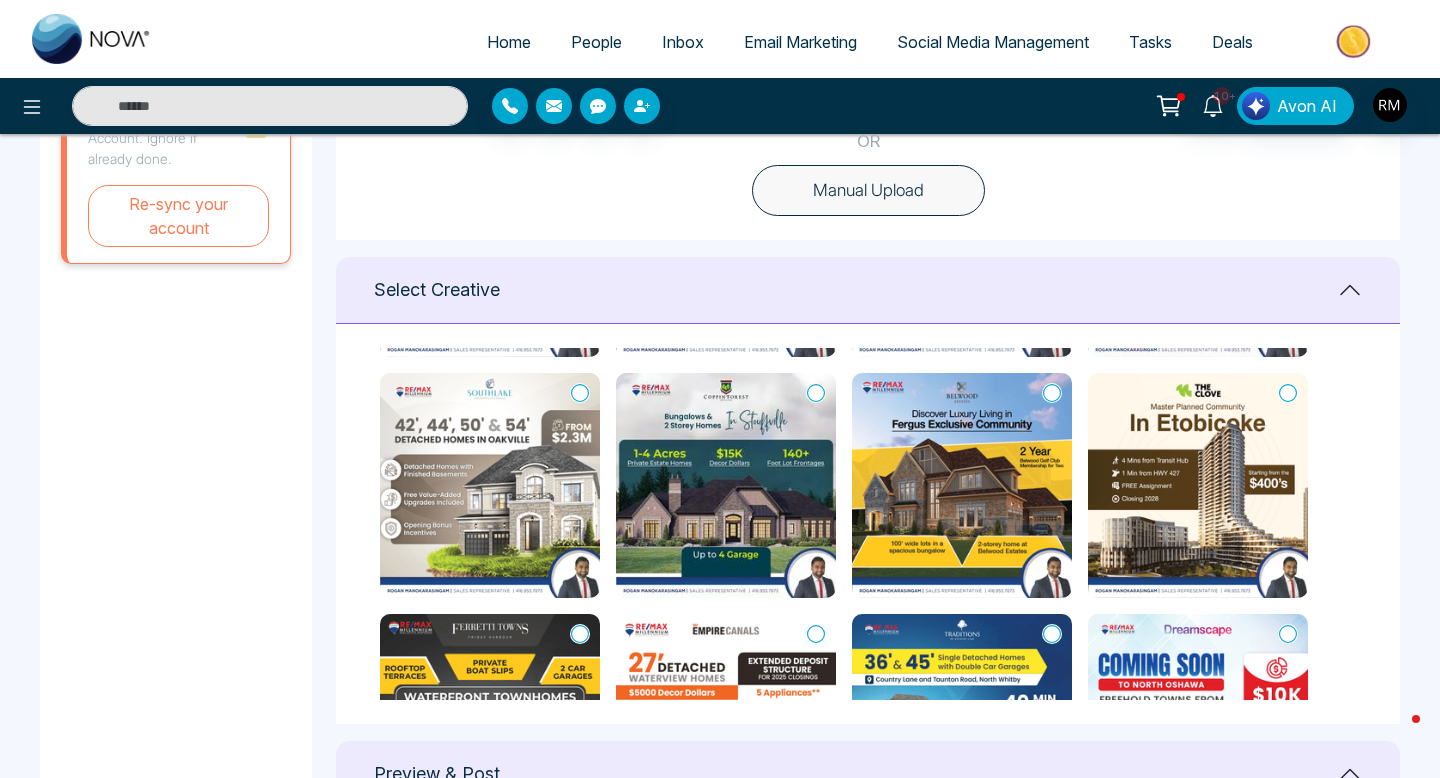 click at bounding box center [726, 485] 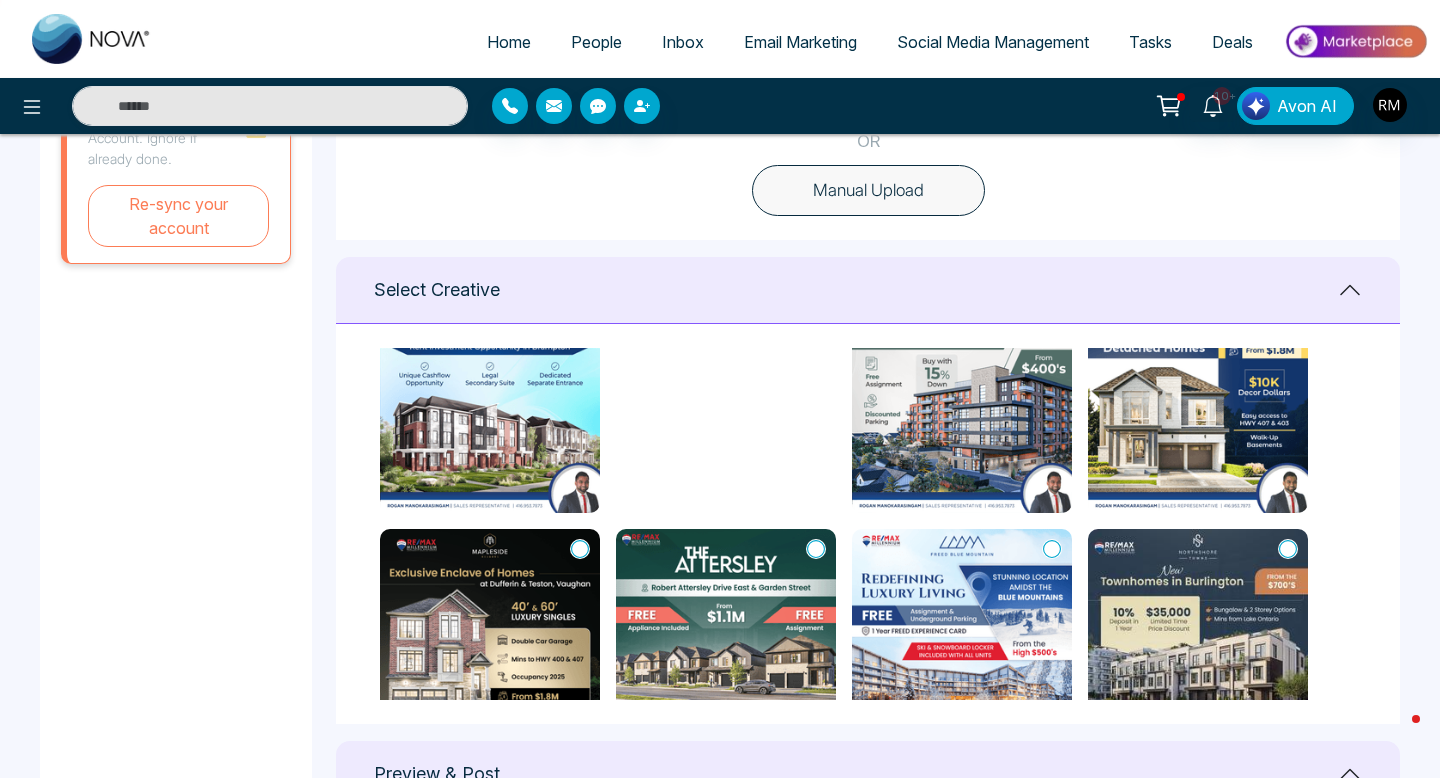scroll, scrollTop: 1988, scrollLeft: 0, axis: vertical 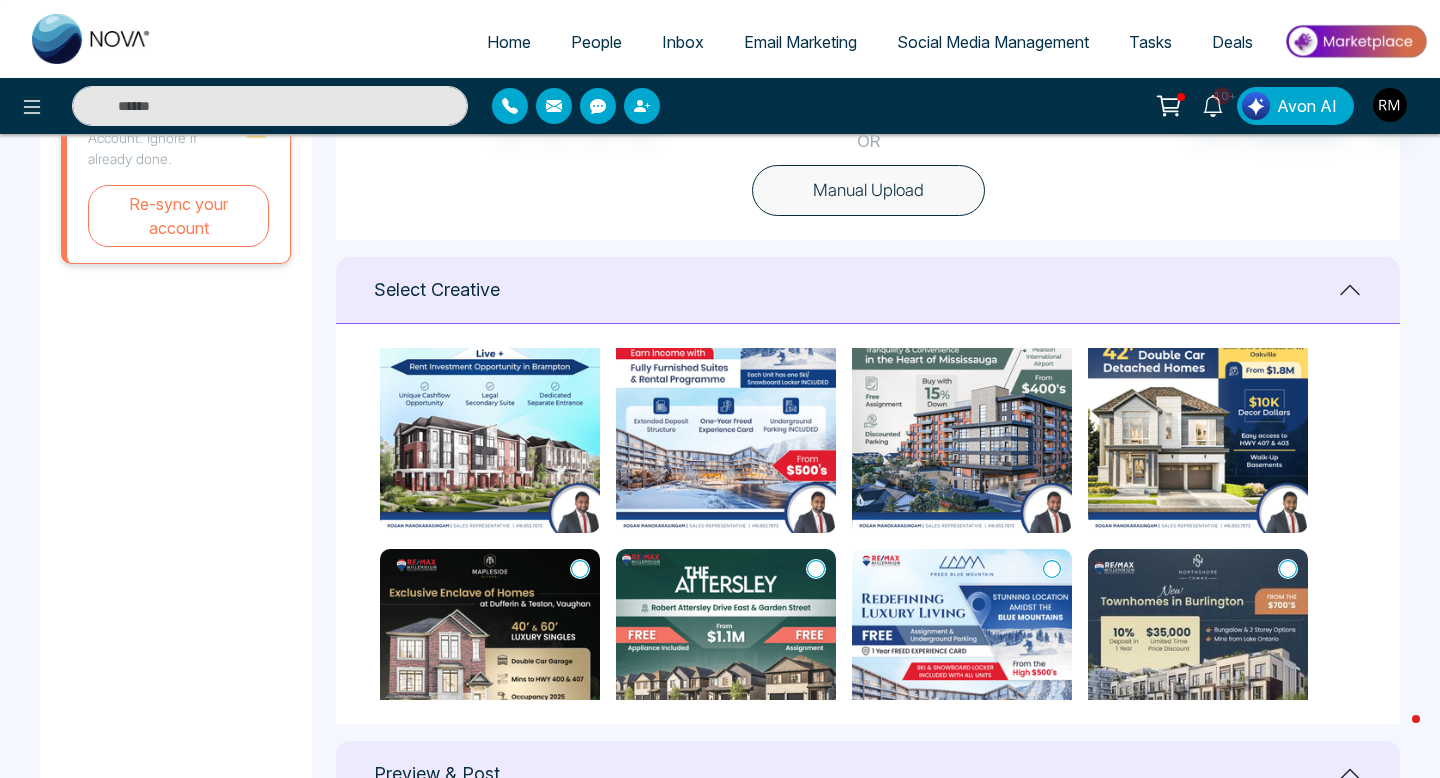 click on "Select Creative" at bounding box center [868, 290] 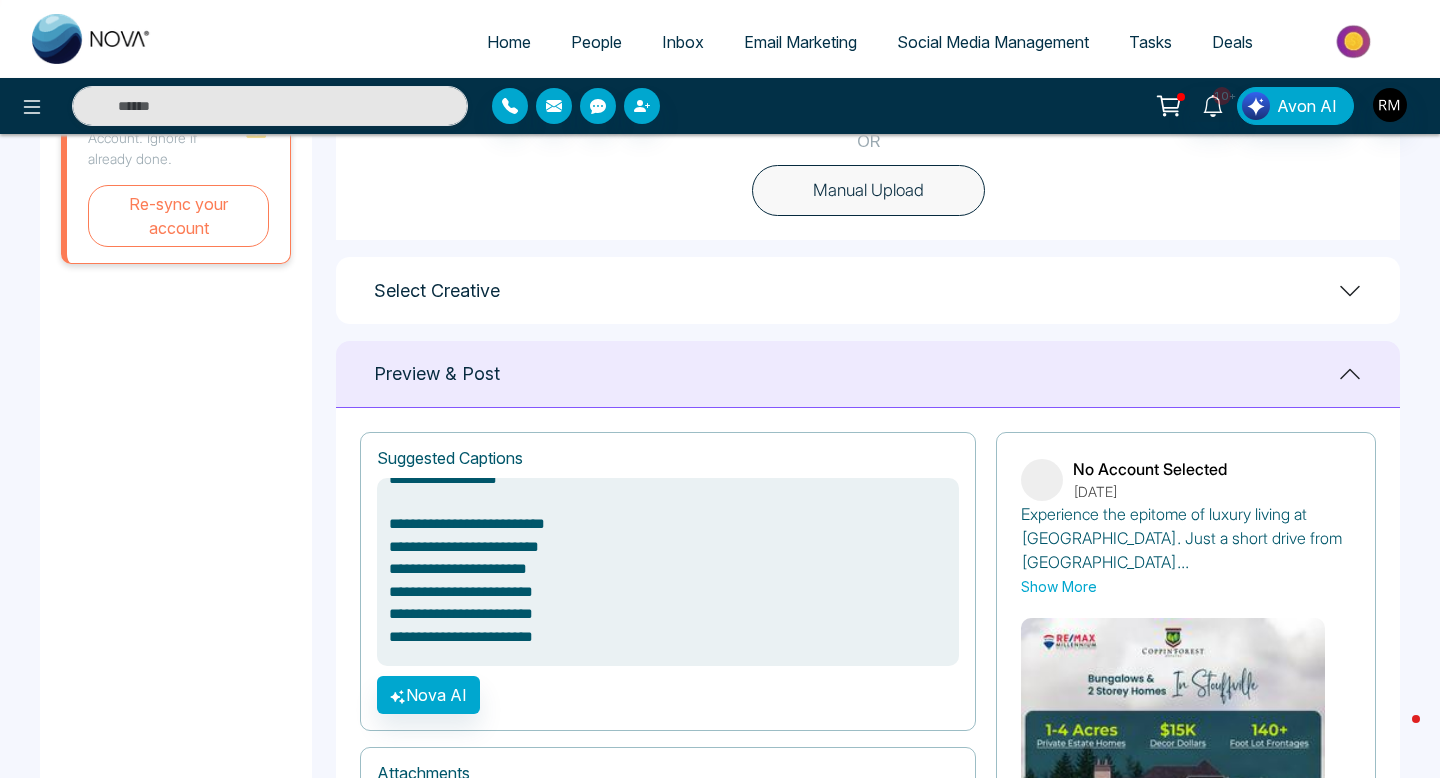 scroll, scrollTop: 106, scrollLeft: 0, axis: vertical 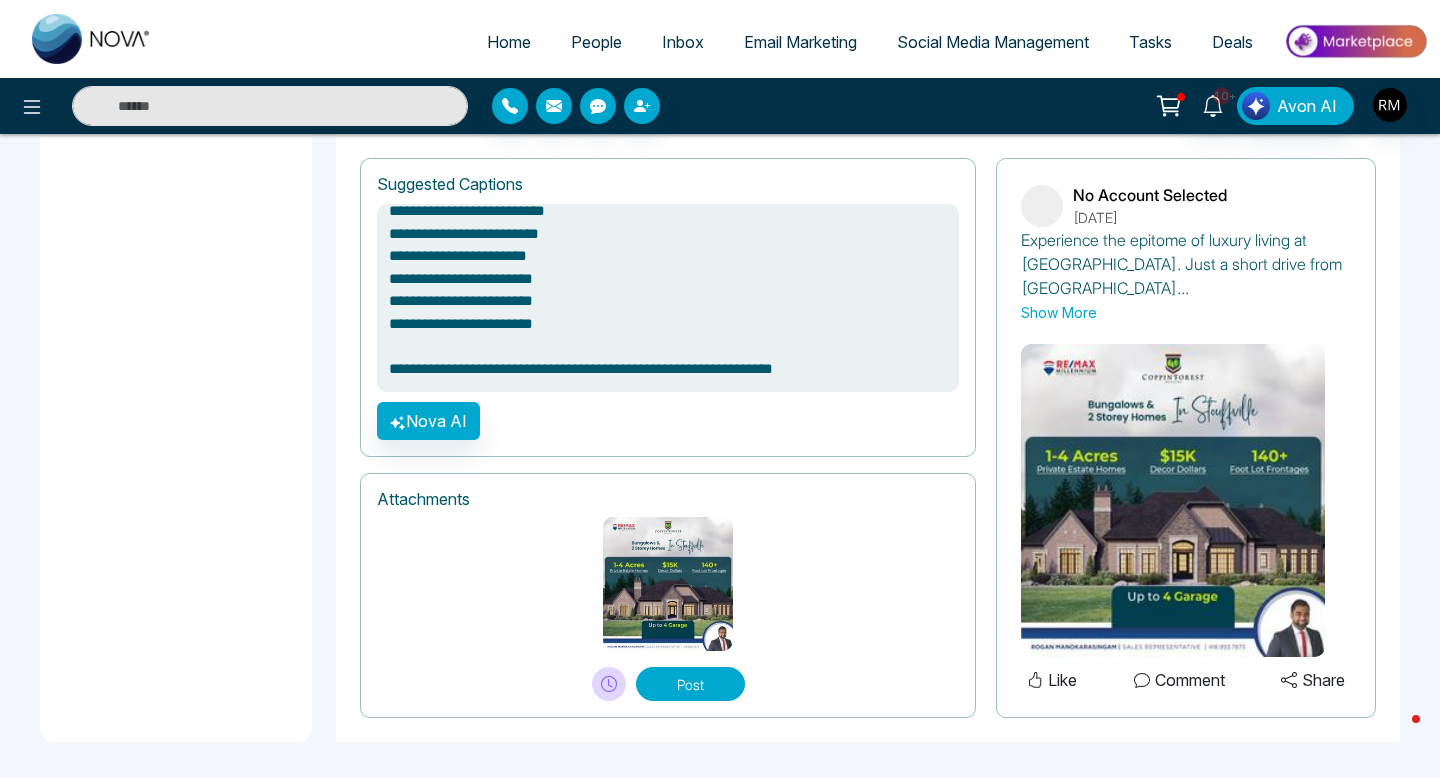 click on "Show More" at bounding box center [1059, 312] 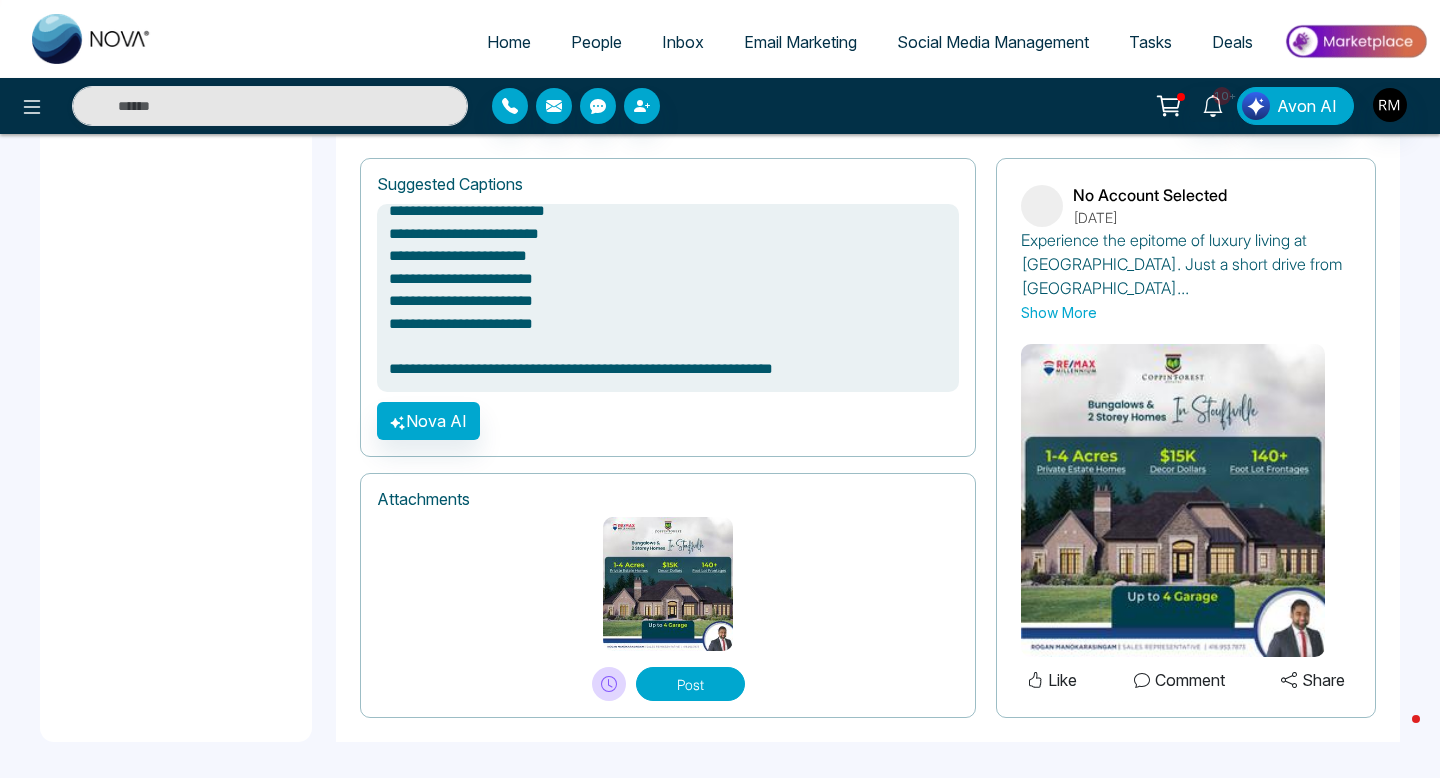 scroll, scrollTop: 0, scrollLeft: 0, axis: both 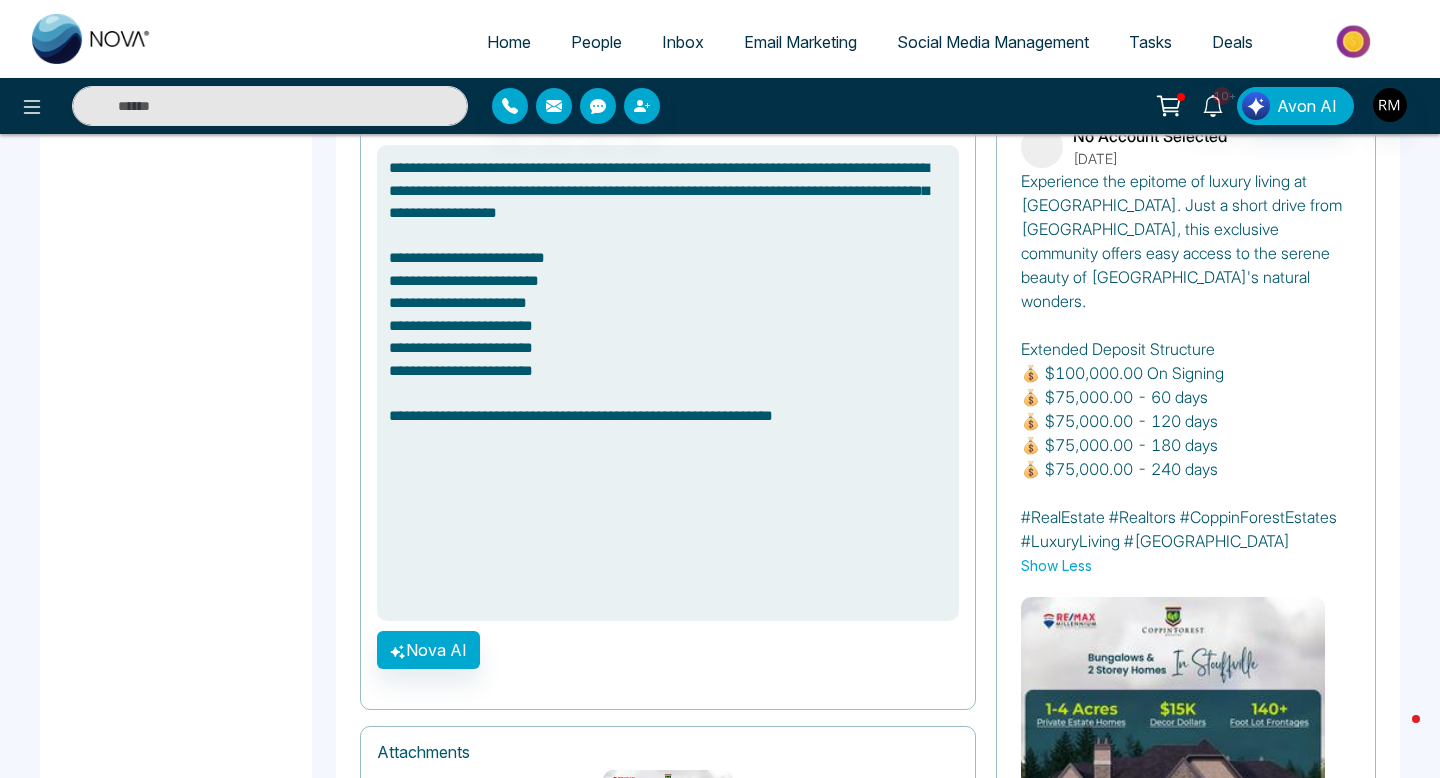 click on "Show Less" at bounding box center [1056, 565] 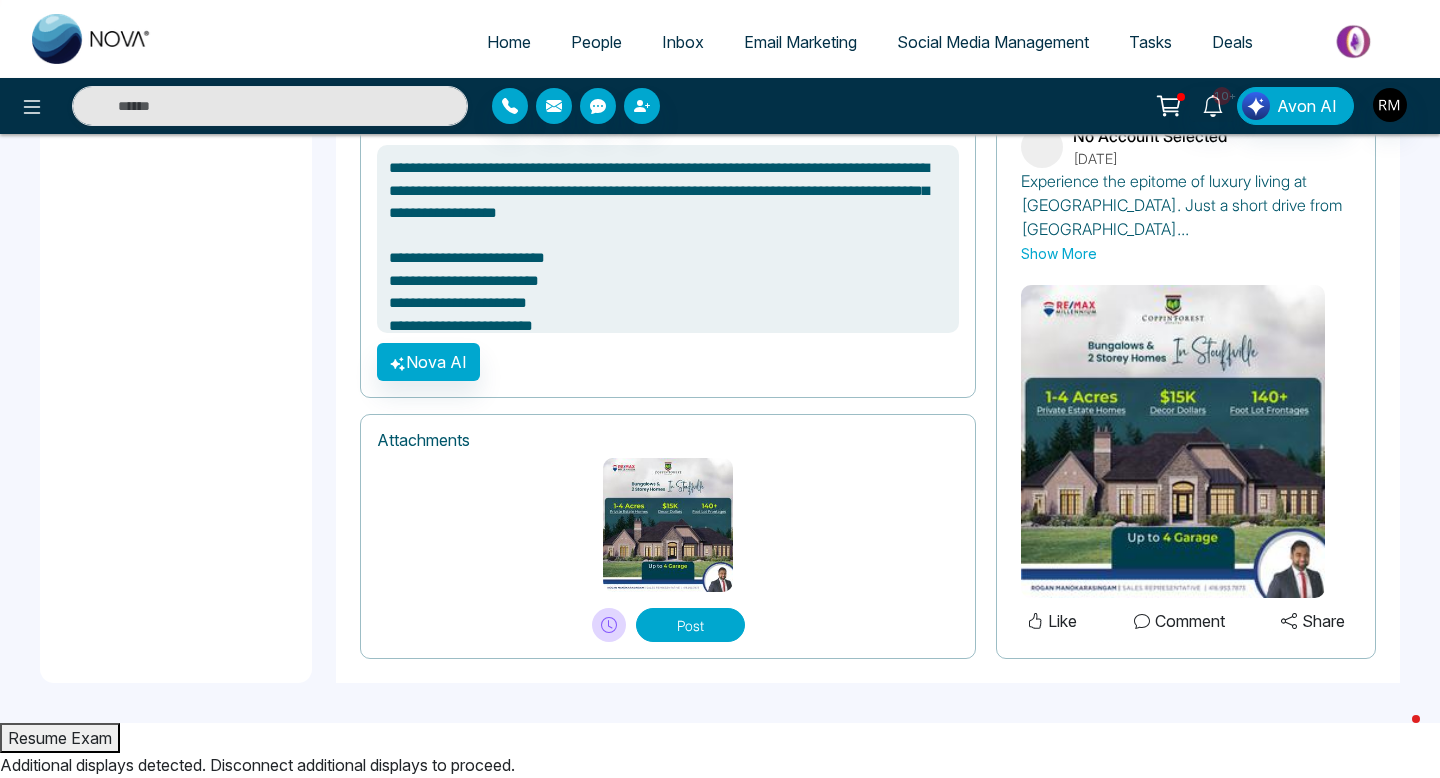 scroll, scrollTop: 952, scrollLeft: 0, axis: vertical 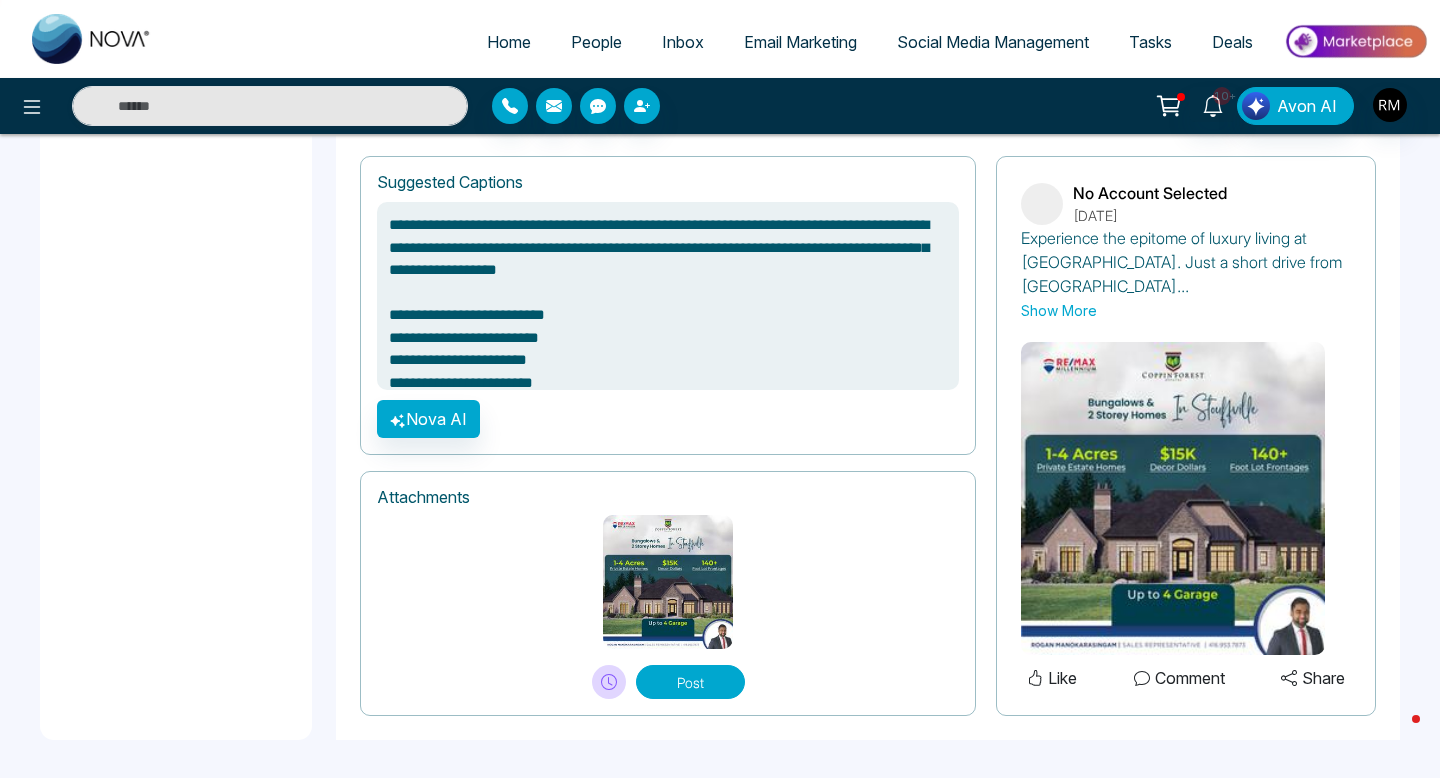 click on "Show More" at bounding box center [1059, 310] 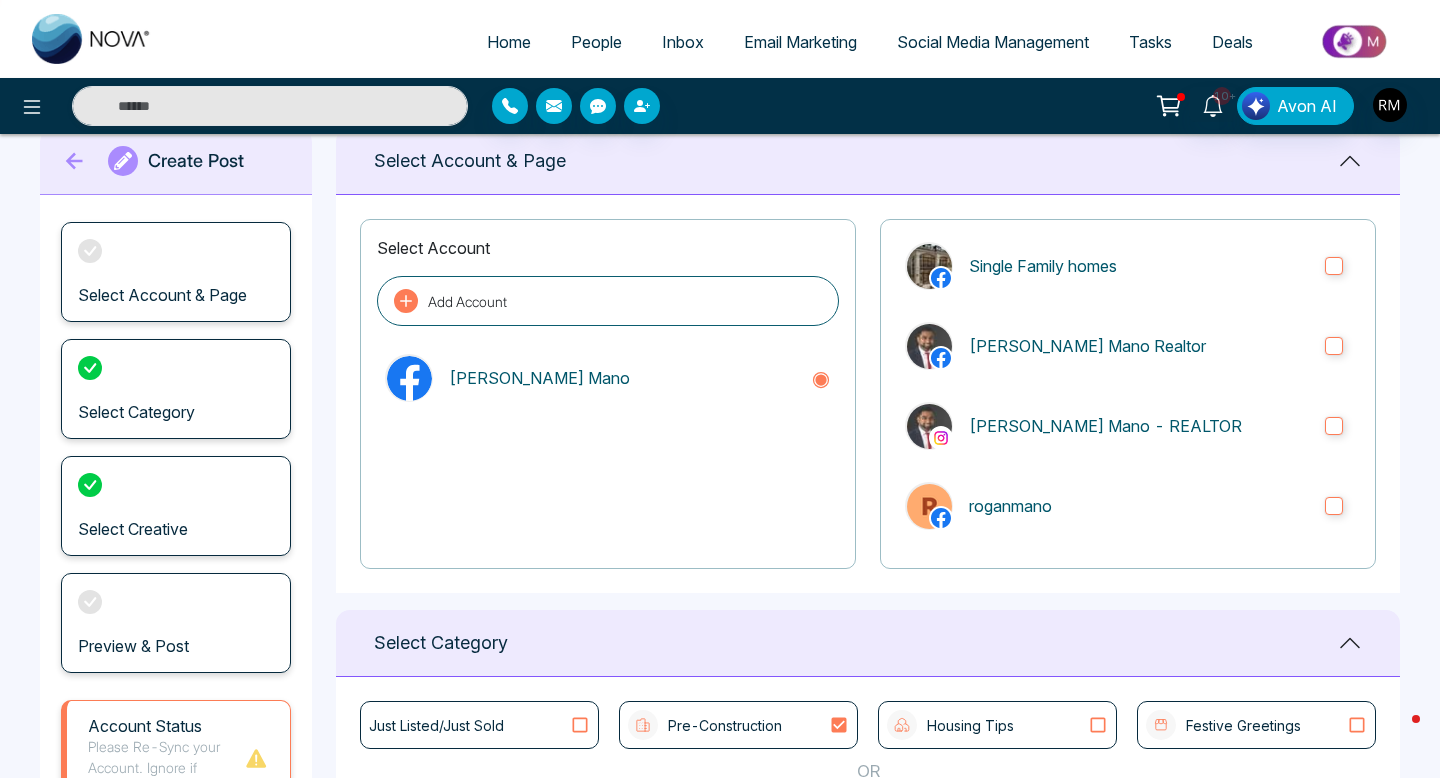 scroll, scrollTop: 0, scrollLeft: 0, axis: both 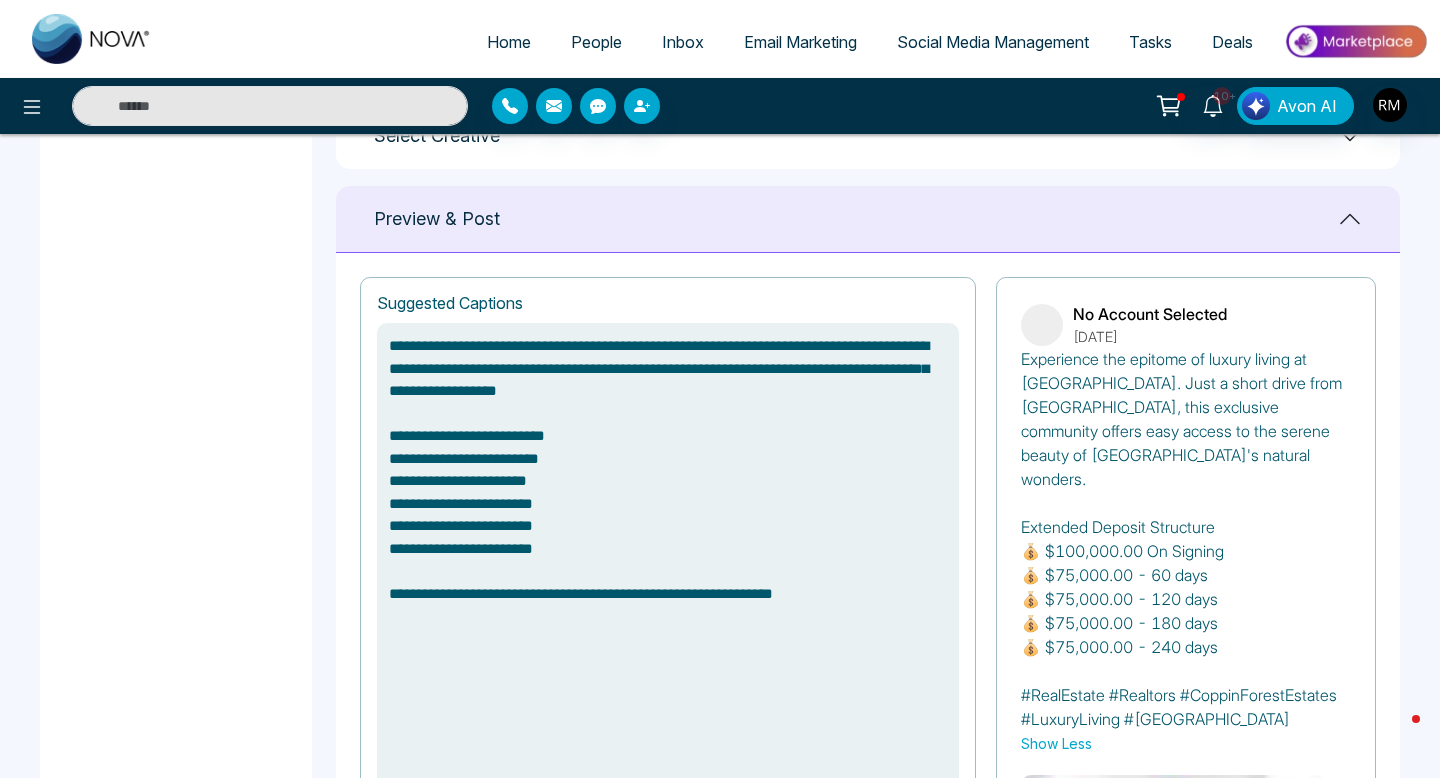 drag, startPoint x: 659, startPoint y: 344, endPoint x: 803, endPoint y: 339, distance: 144.08678 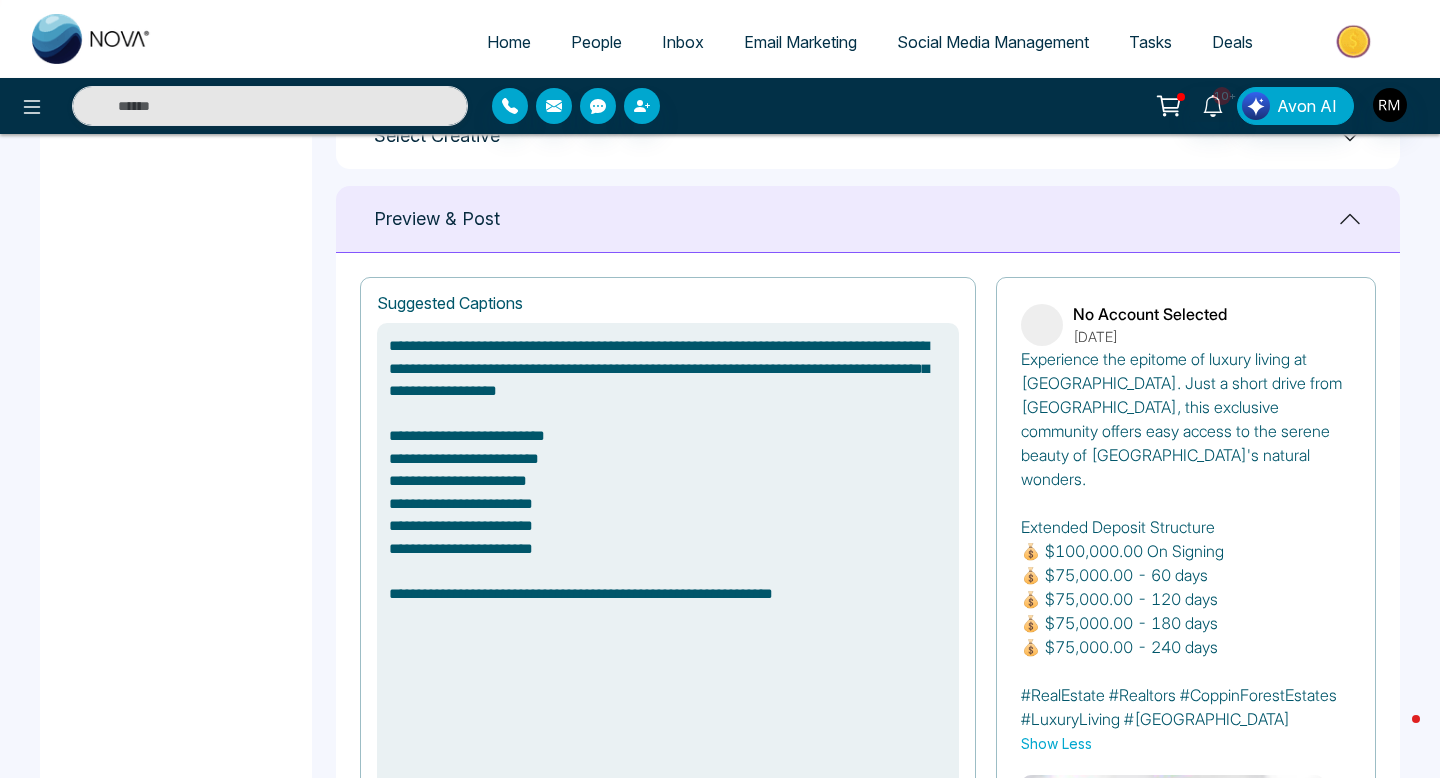 click on "**********" at bounding box center [668, 561] 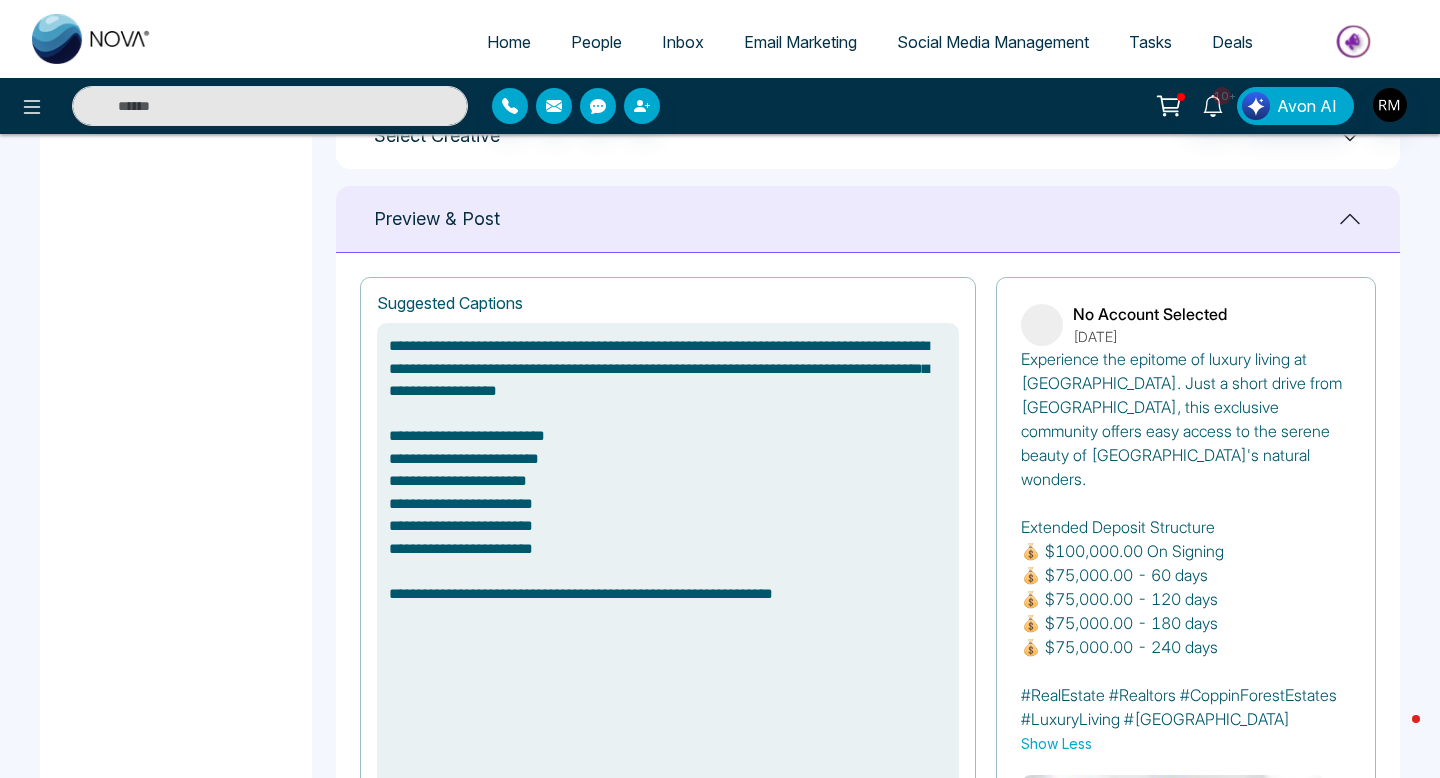type on "**********" 